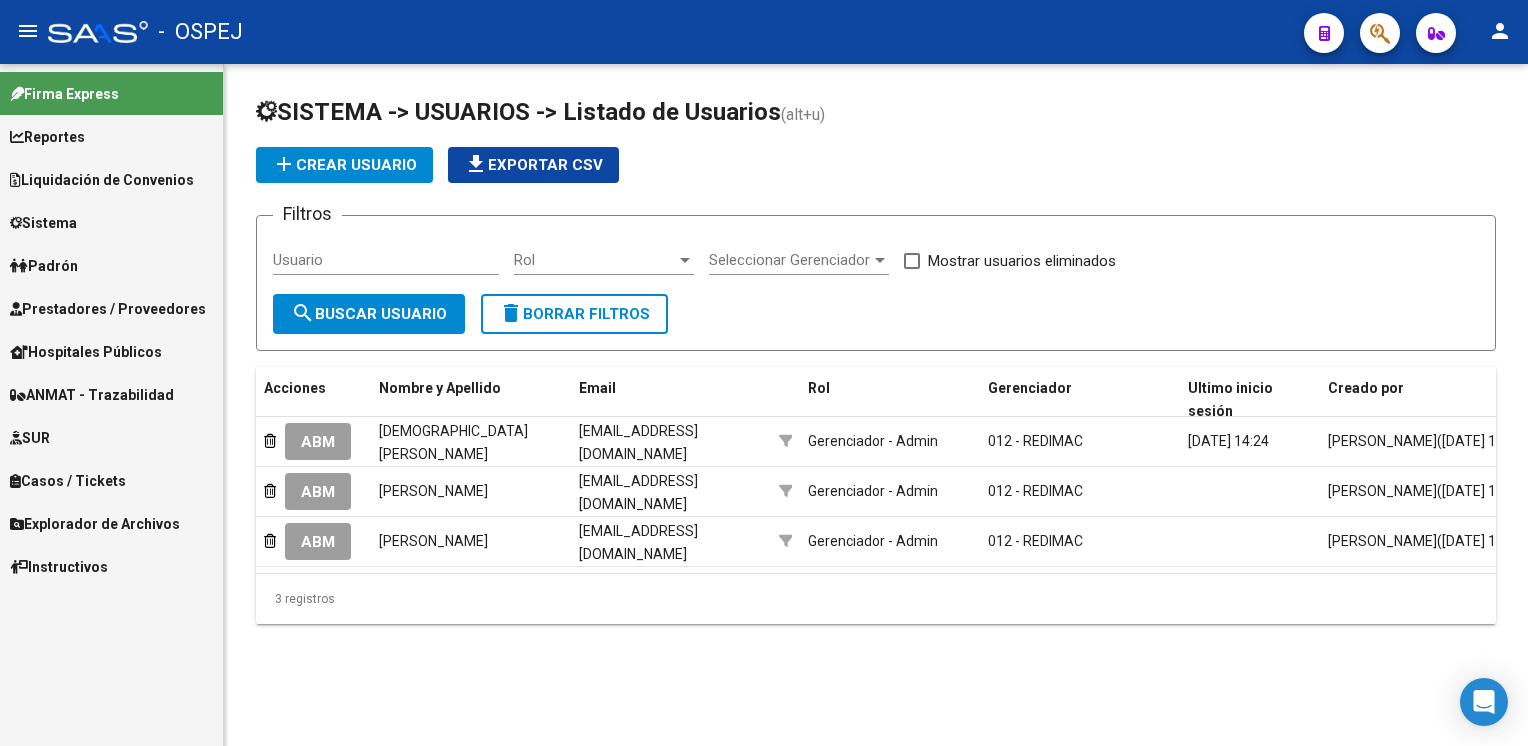 scroll, scrollTop: 0, scrollLeft: 0, axis: both 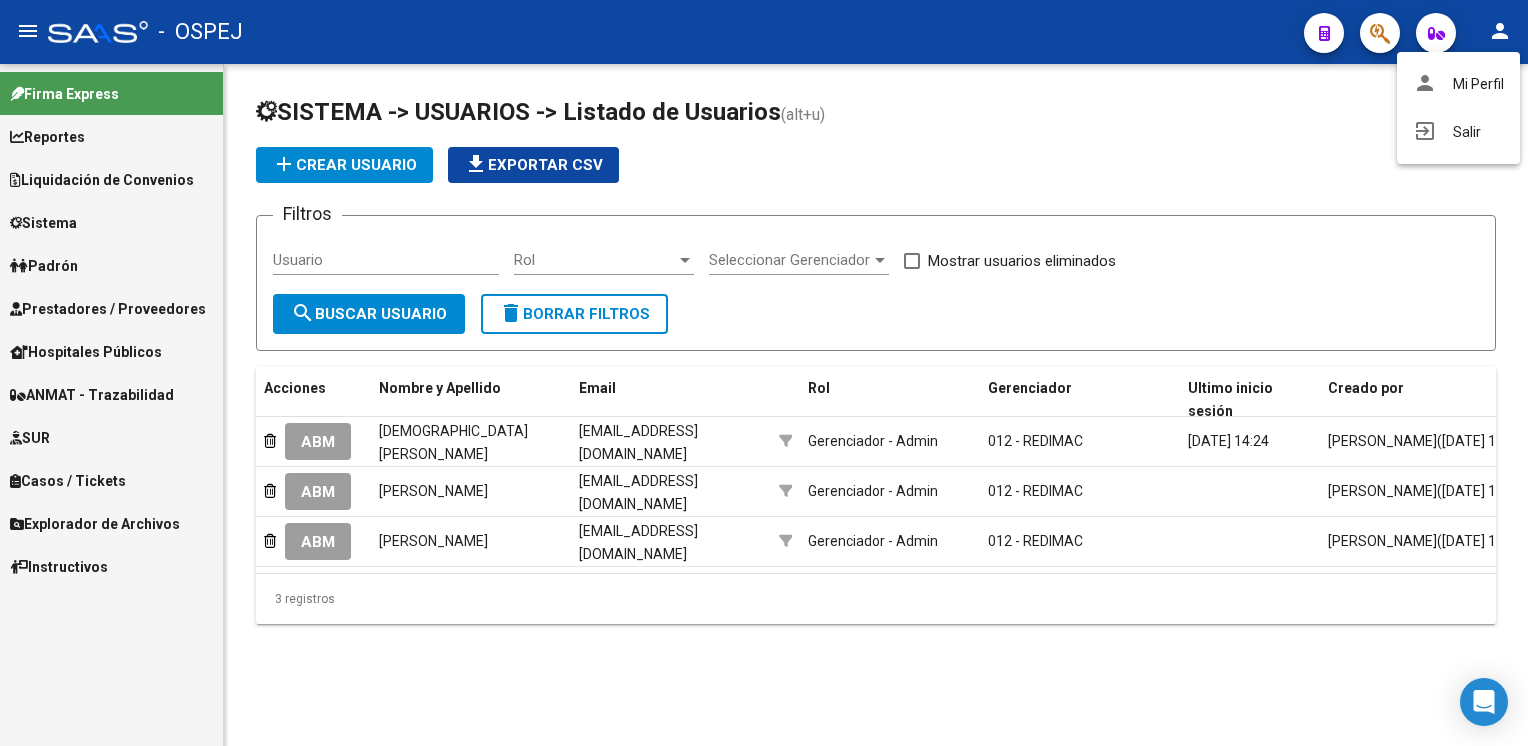 click at bounding box center [764, 373] 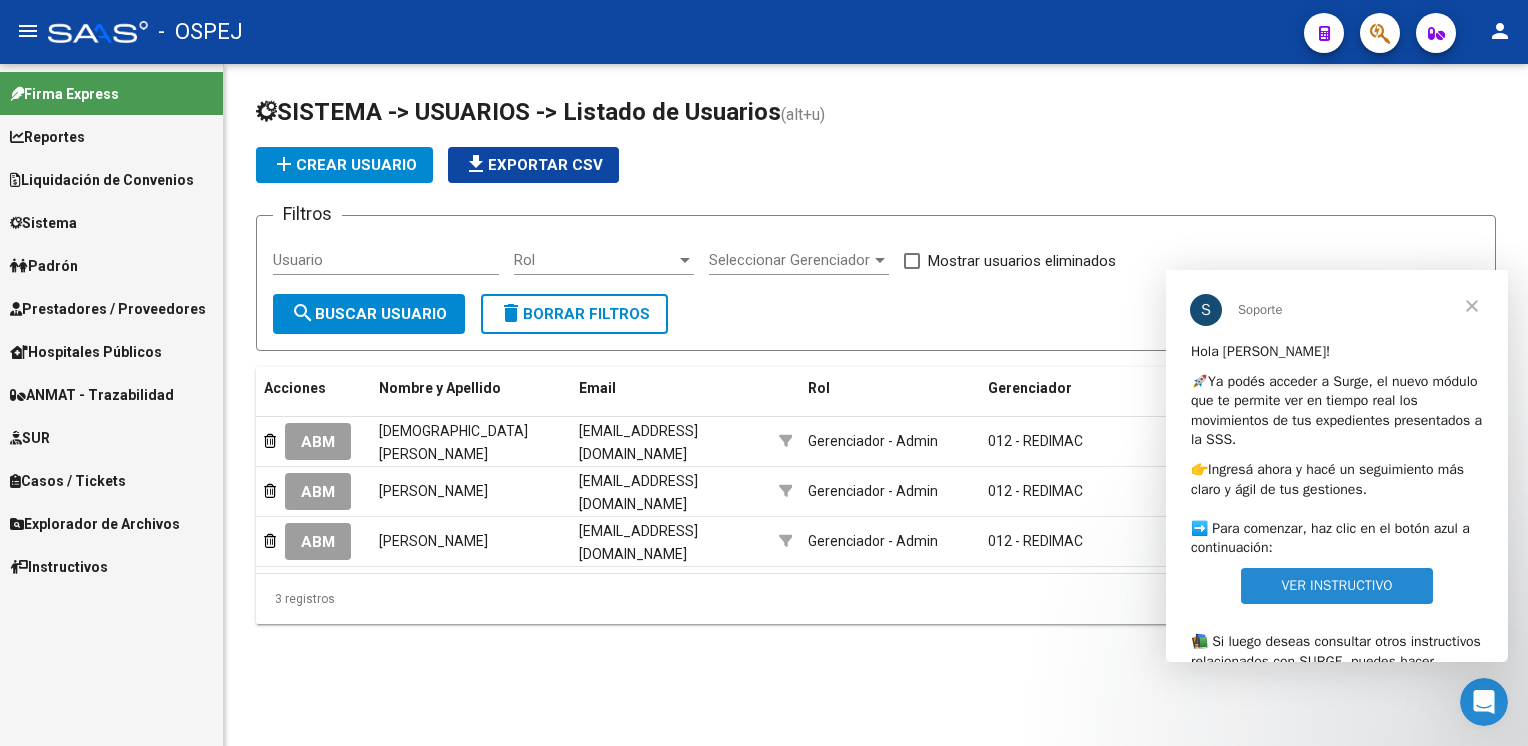 scroll, scrollTop: 0, scrollLeft: 0, axis: both 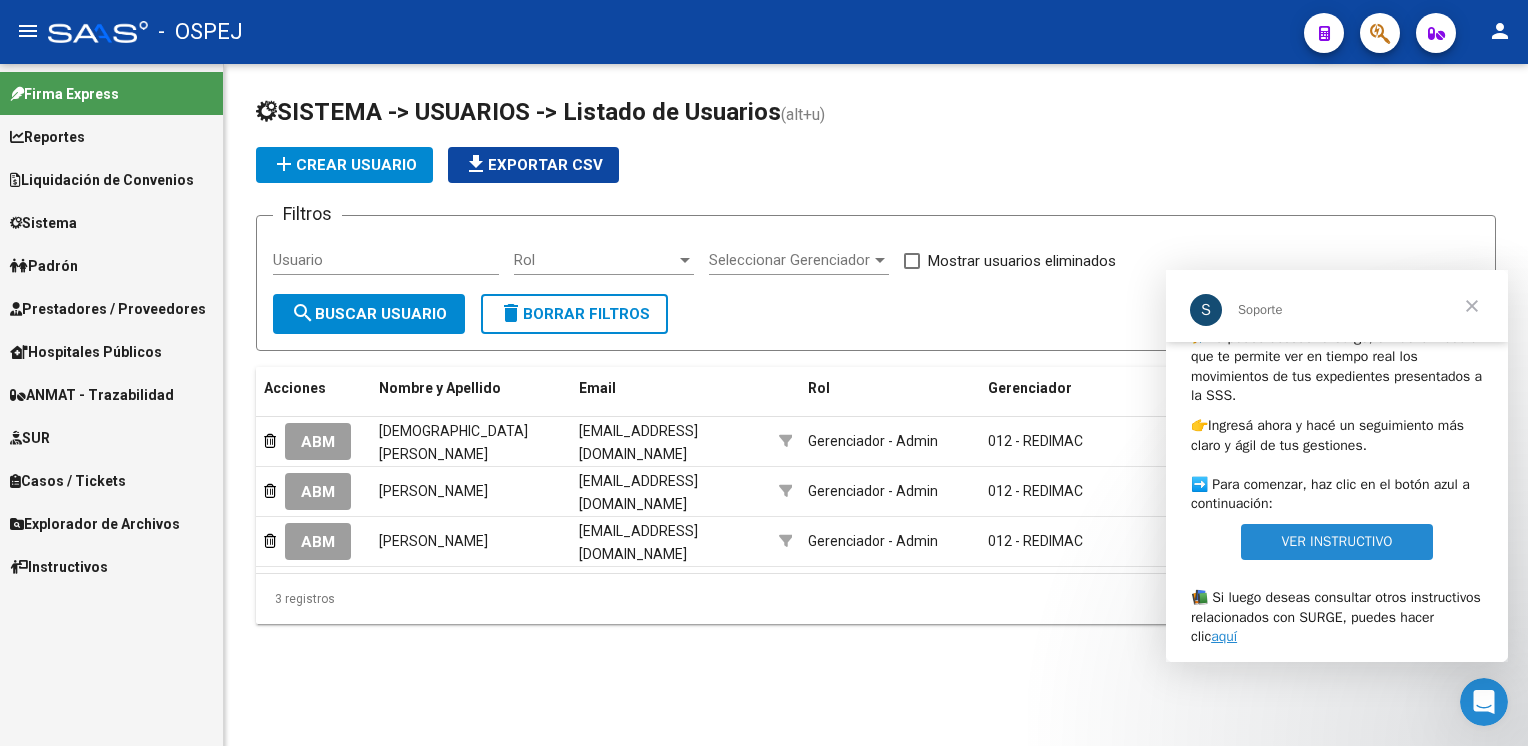 click at bounding box center (1472, 306) 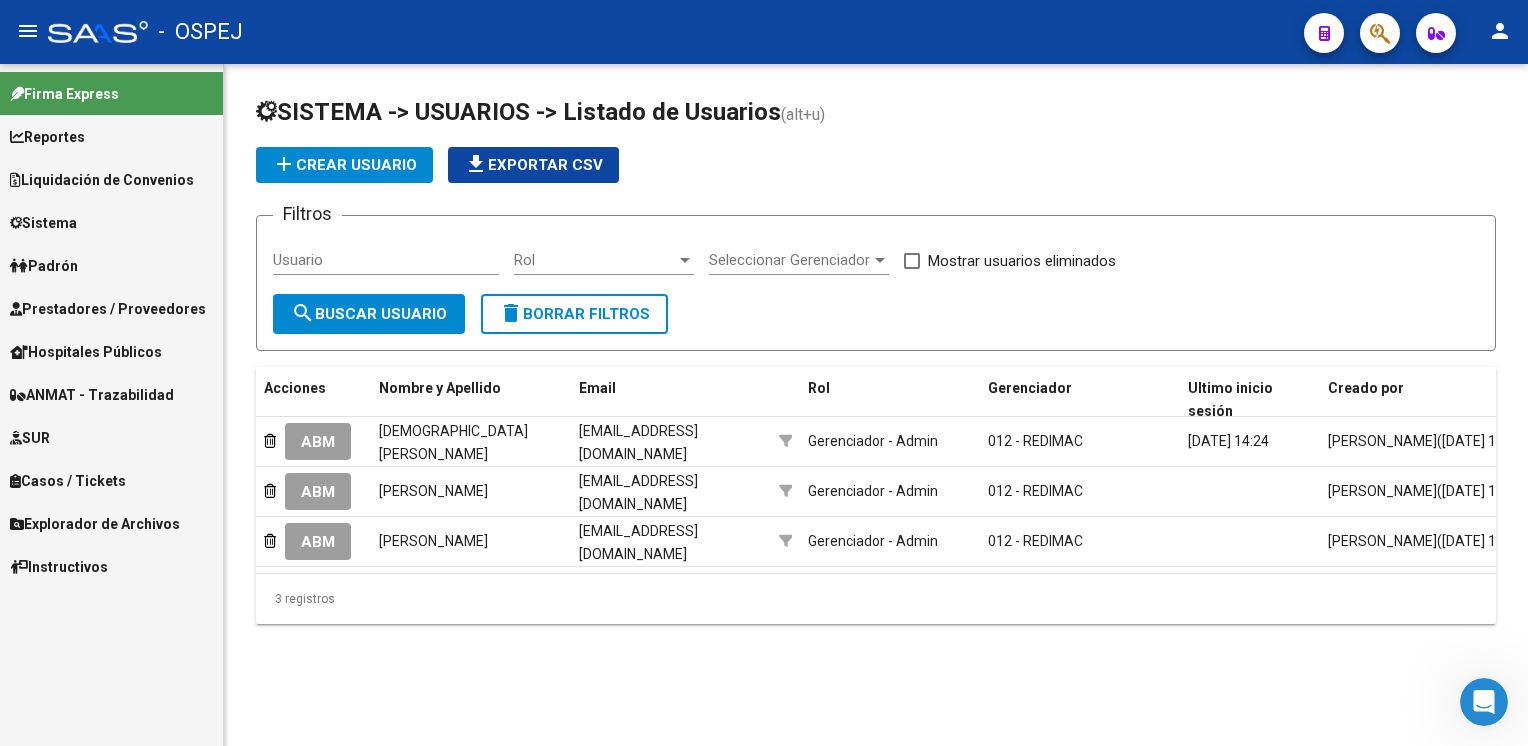 click on "Padrón" at bounding box center [44, 266] 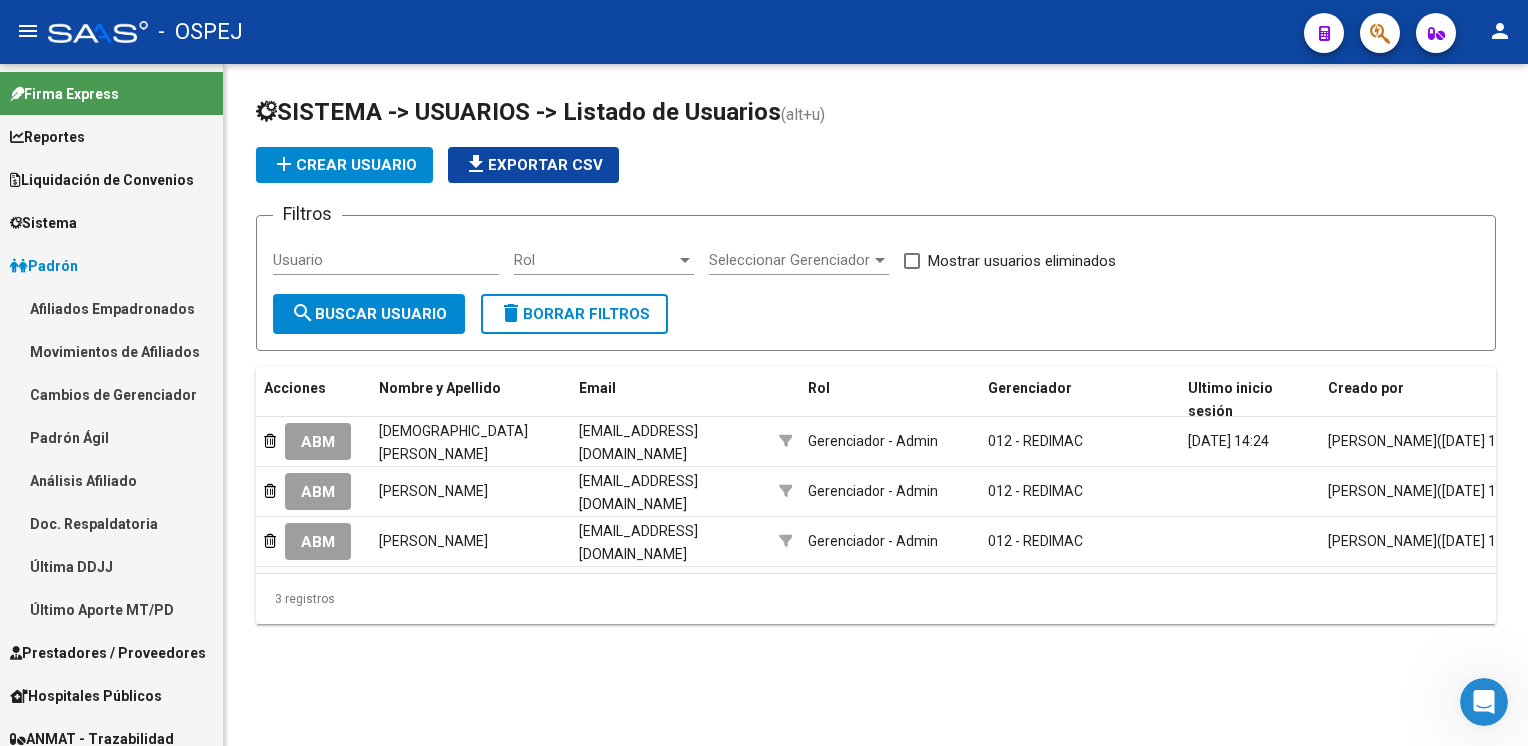 click on "Afiliados Empadronados" at bounding box center (111, 308) 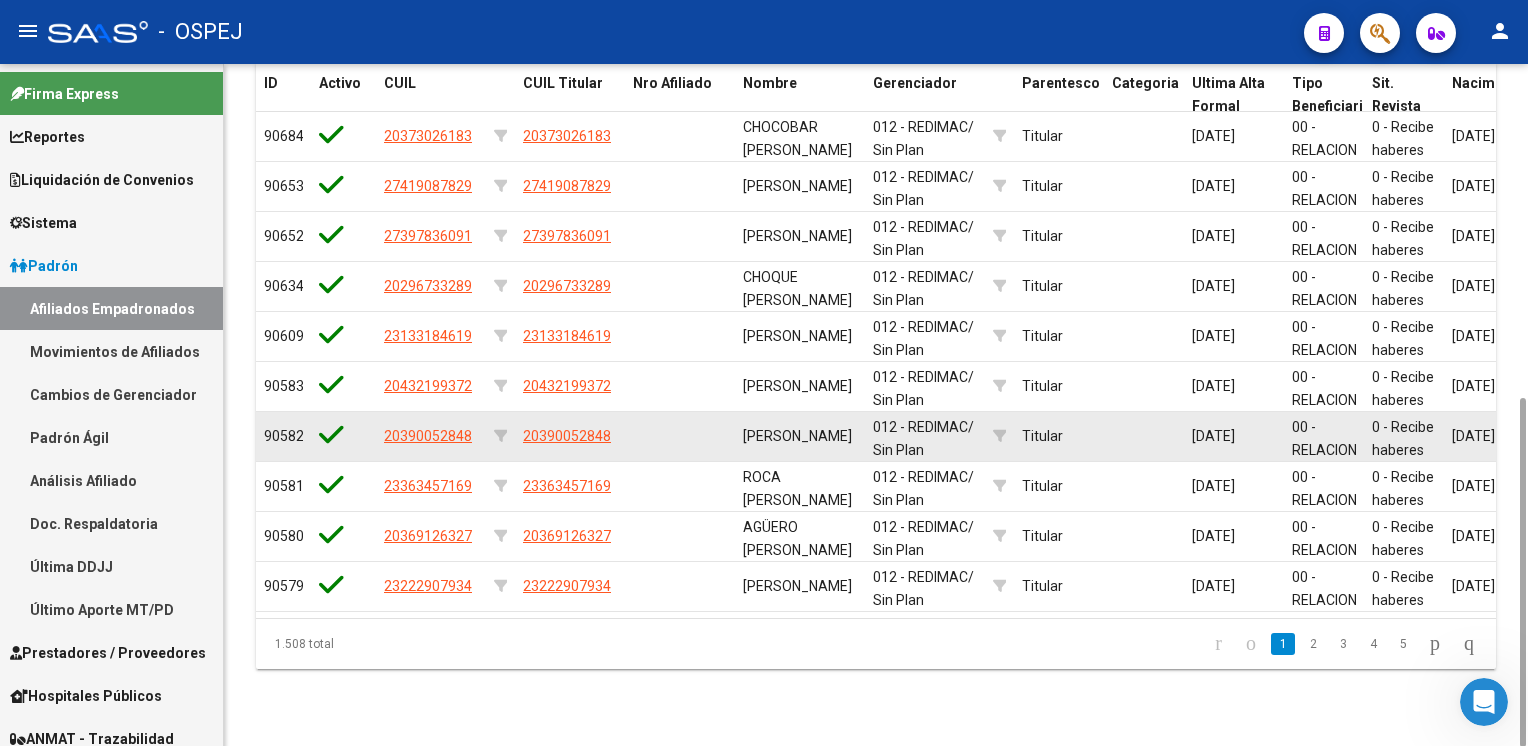 scroll, scrollTop: 0, scrollLeft: 0, axis: both 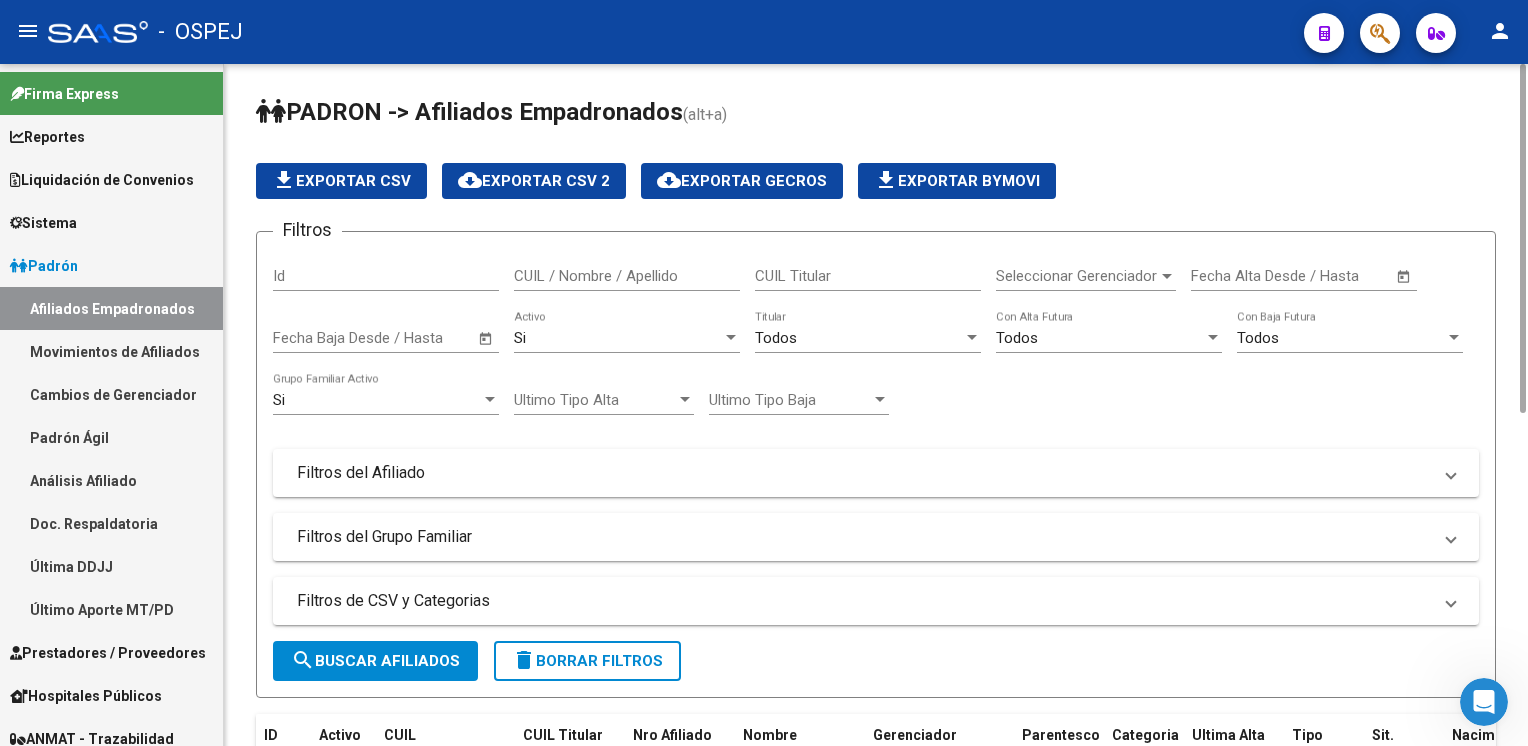 click at bounding box center [731, 338] 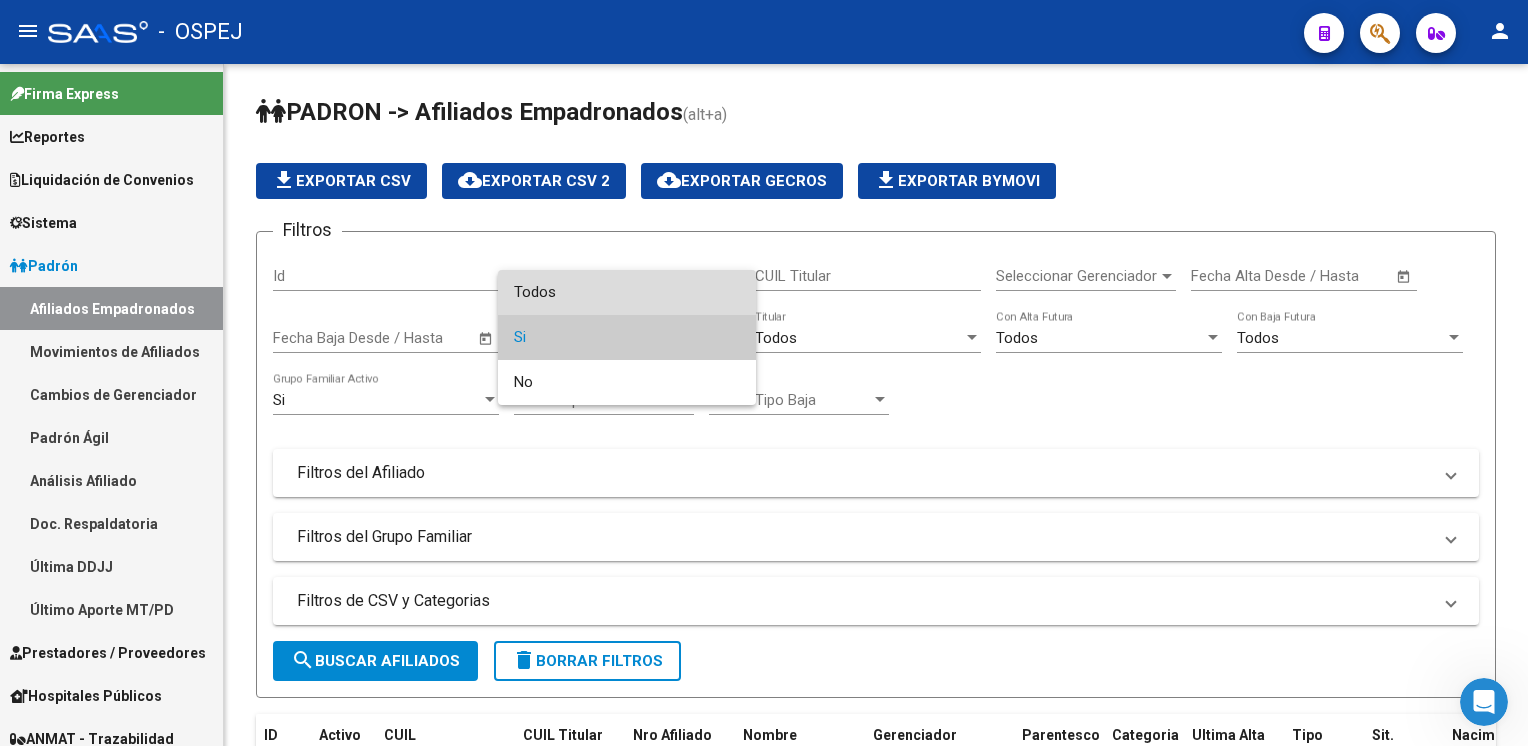 click on "Todos" at bounding box center (627, 292) 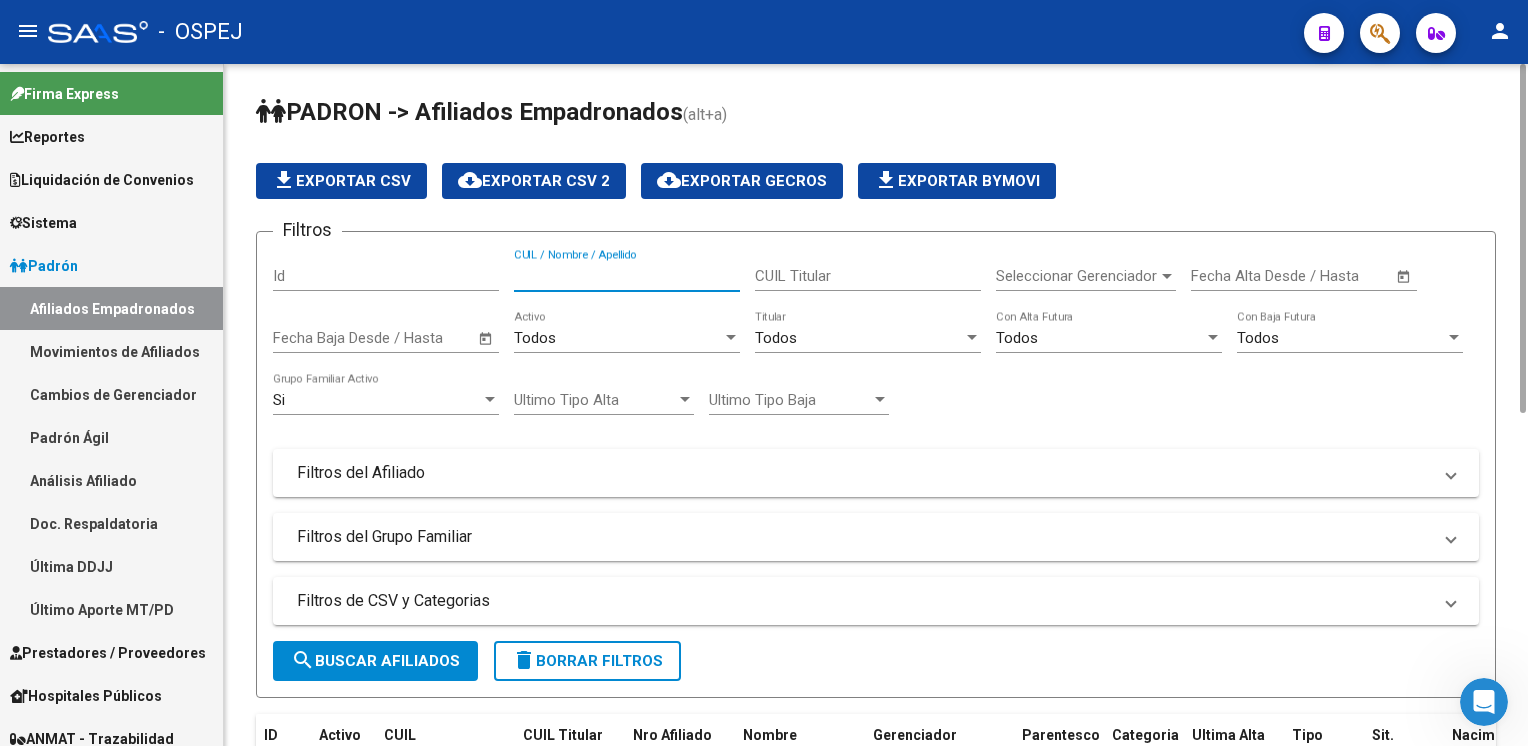 click on "CUIL / Nombre / Apellido" at bounding box center [627, 276] 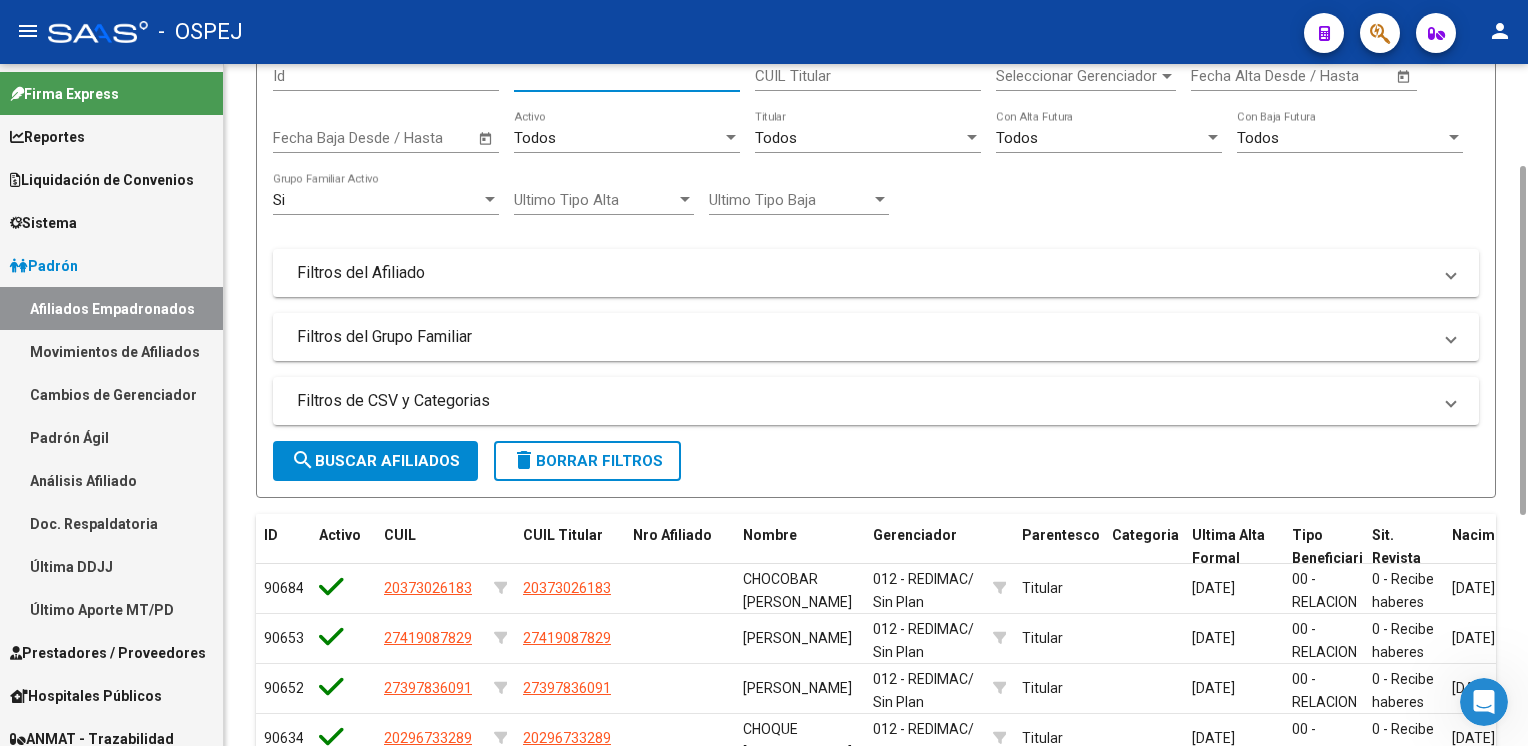 scroll, scrollTop: 0, scrollLeft: 0, axis: both 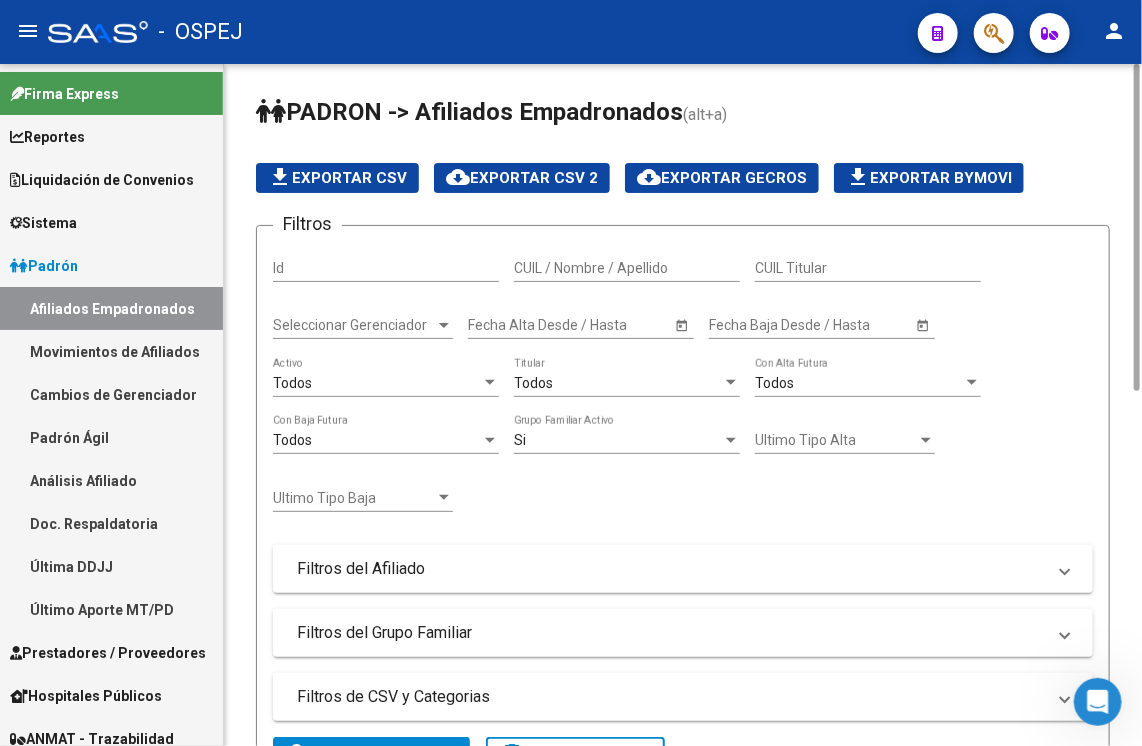 drag, startPoint x: 1461, startPoint y: 0, endPoint x: 1021, endPoint y: 106, distance: 452.5881 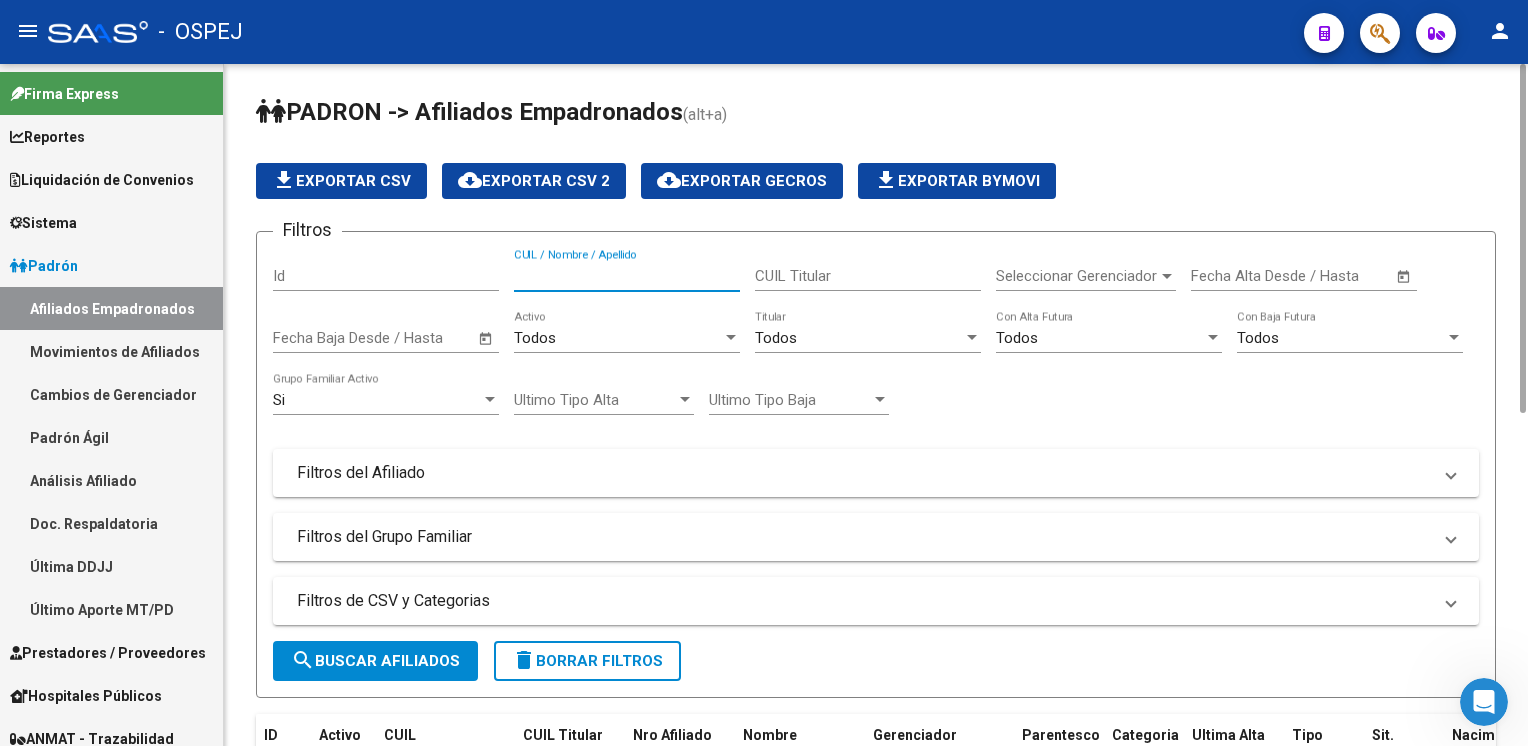 paste on "27382753904" 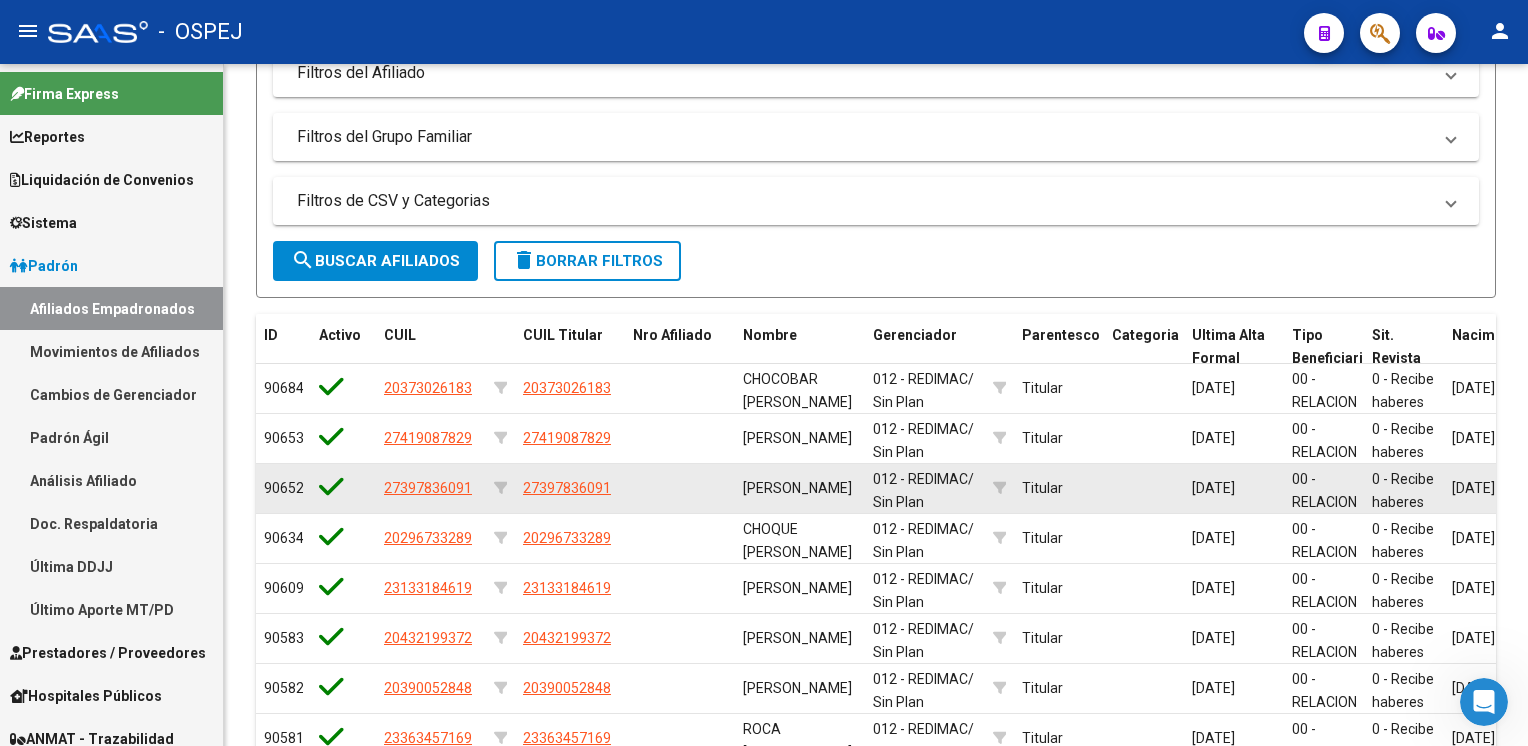 scroll, scrollTop: 0, scrollLeft: 0, axis: both 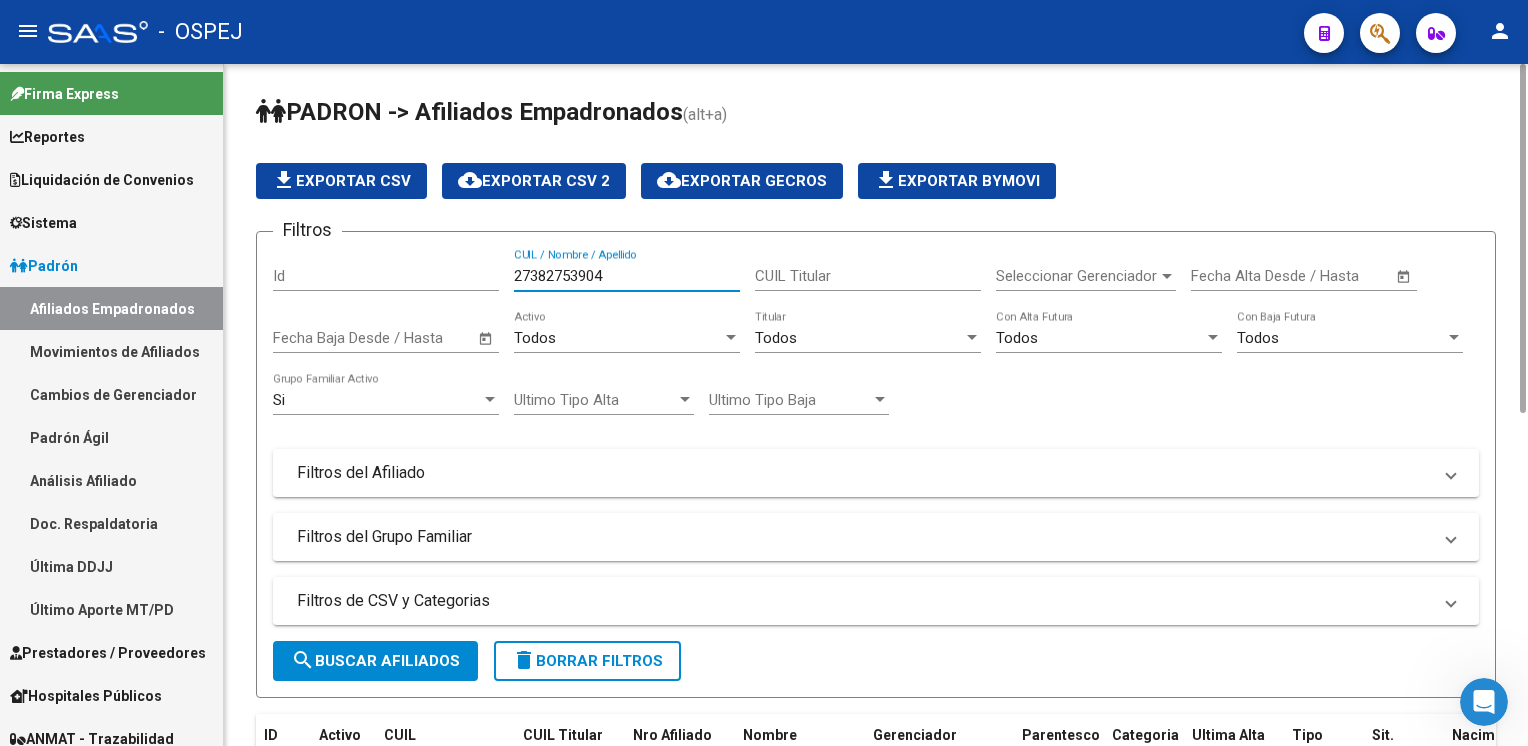 type on "27382753904" 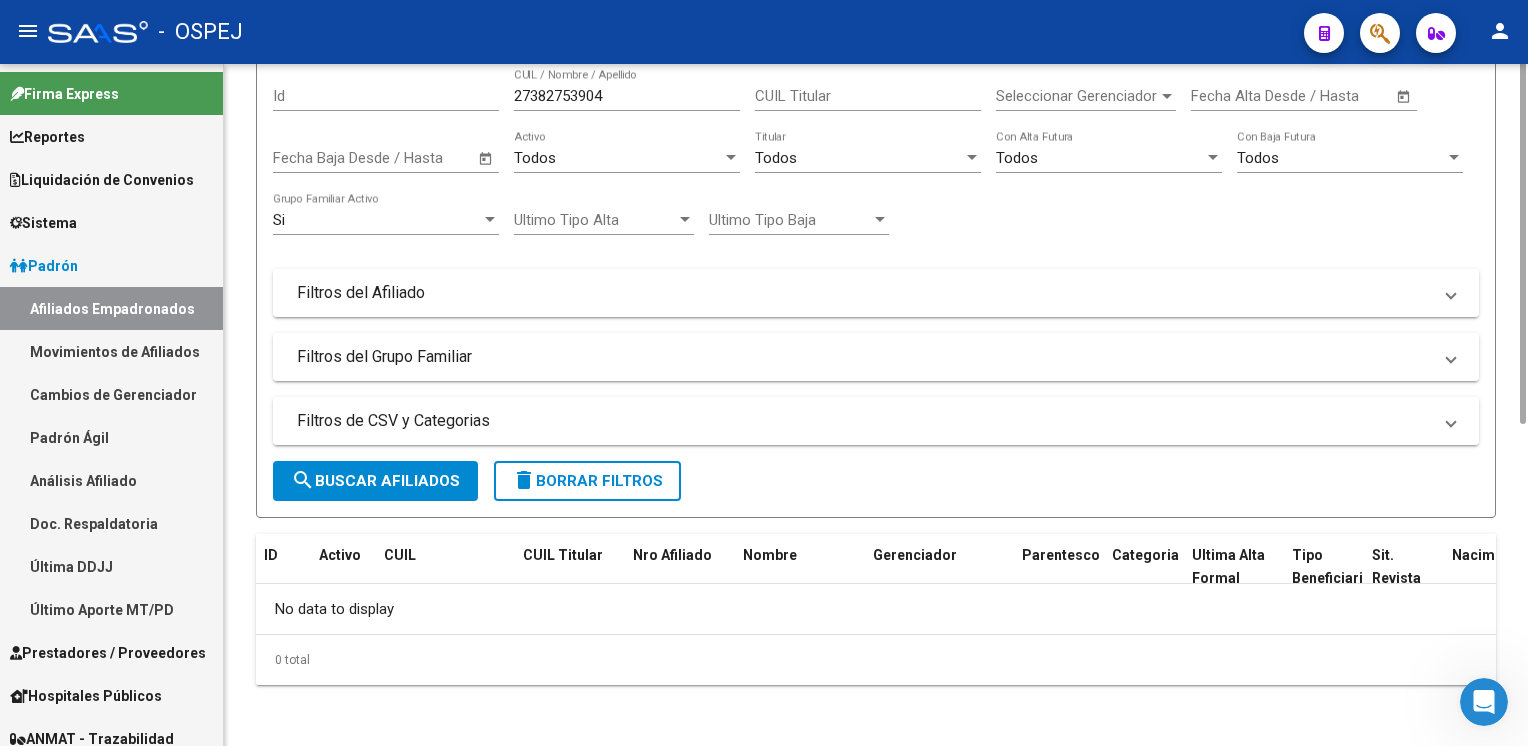 scroll, scrollTop: 0, scrollLeft: 0, axis: both 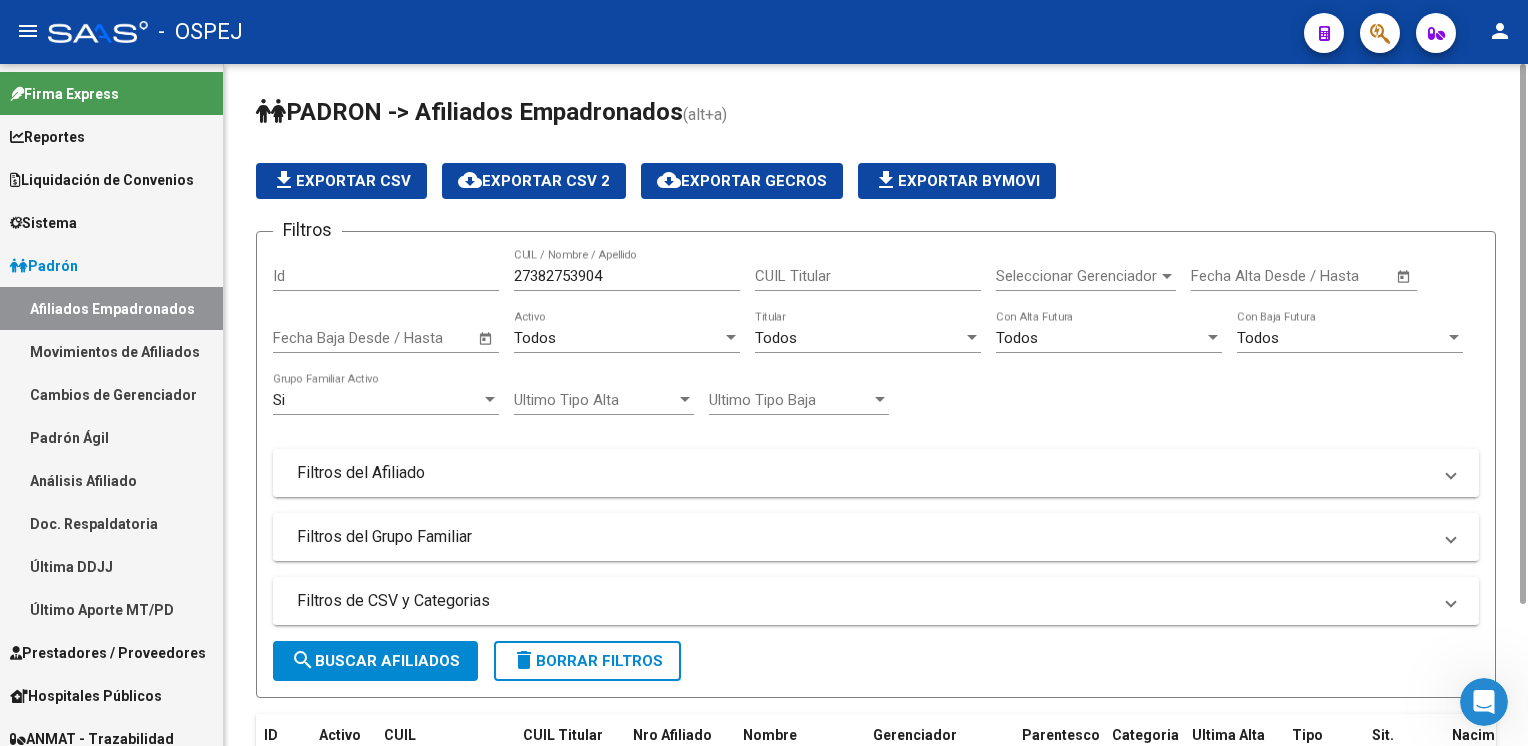 click on "Filtros del Afiliado" at bounding box center [864, 473] 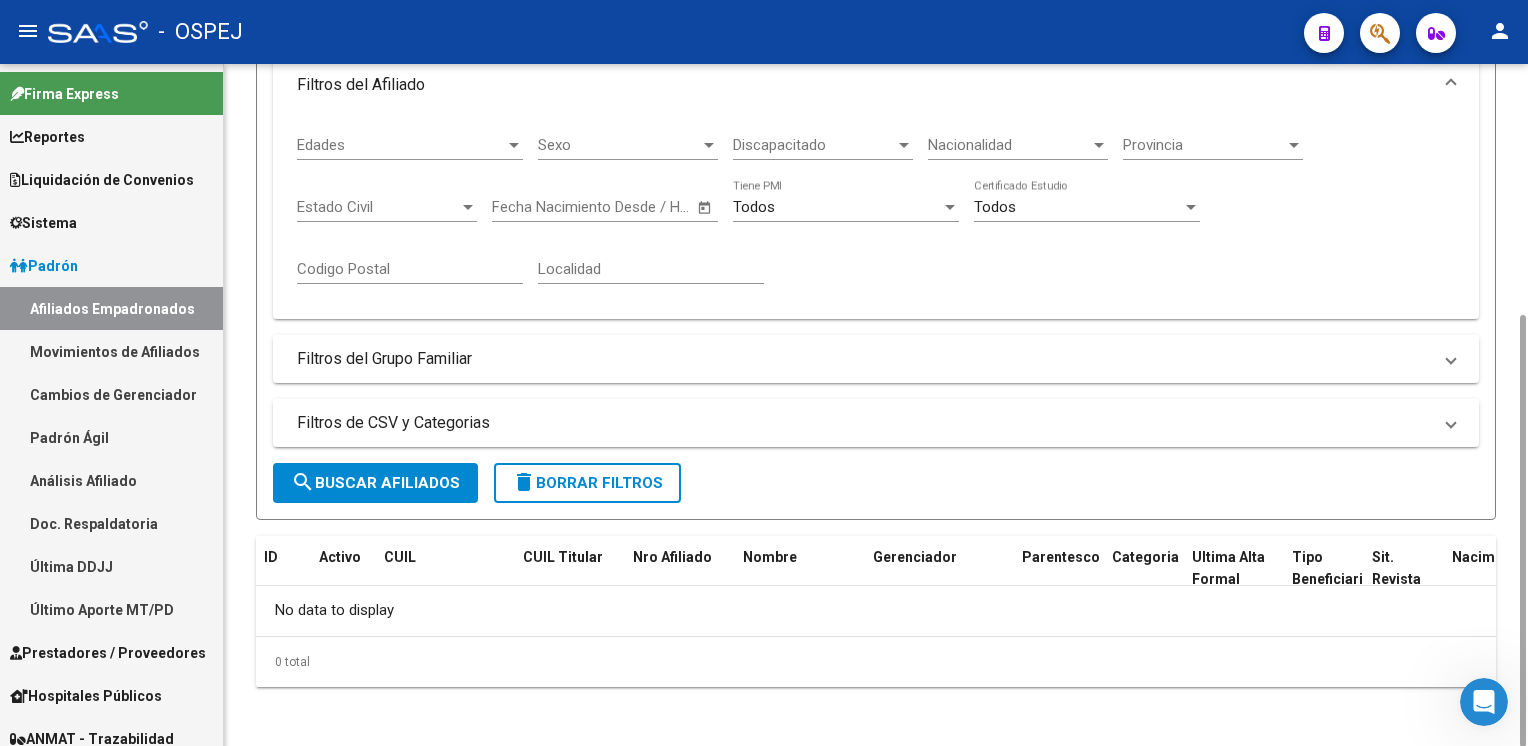 scroll, scrollTop: 0, scrollLeft: 0, axis: both 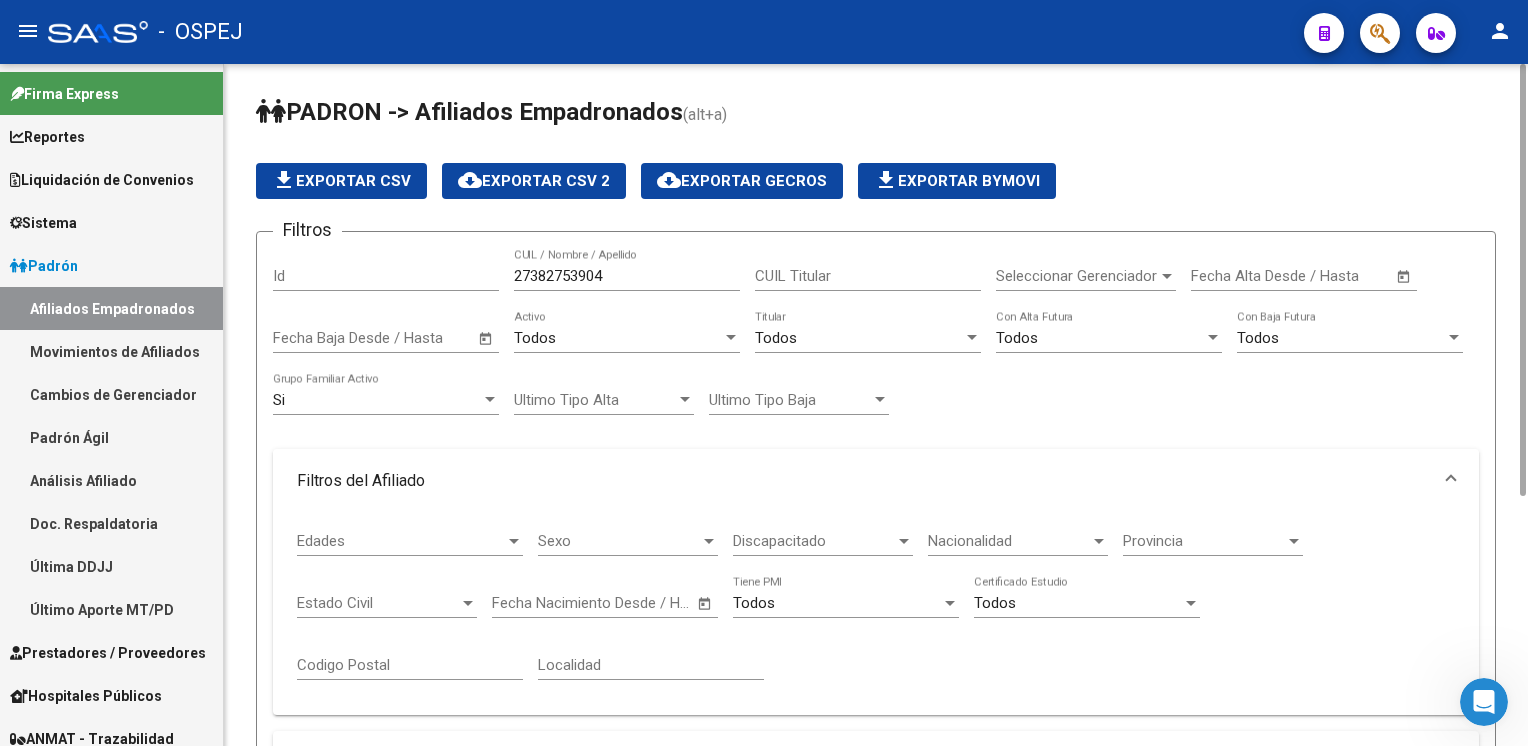 click at bounding box center (1451, 481) 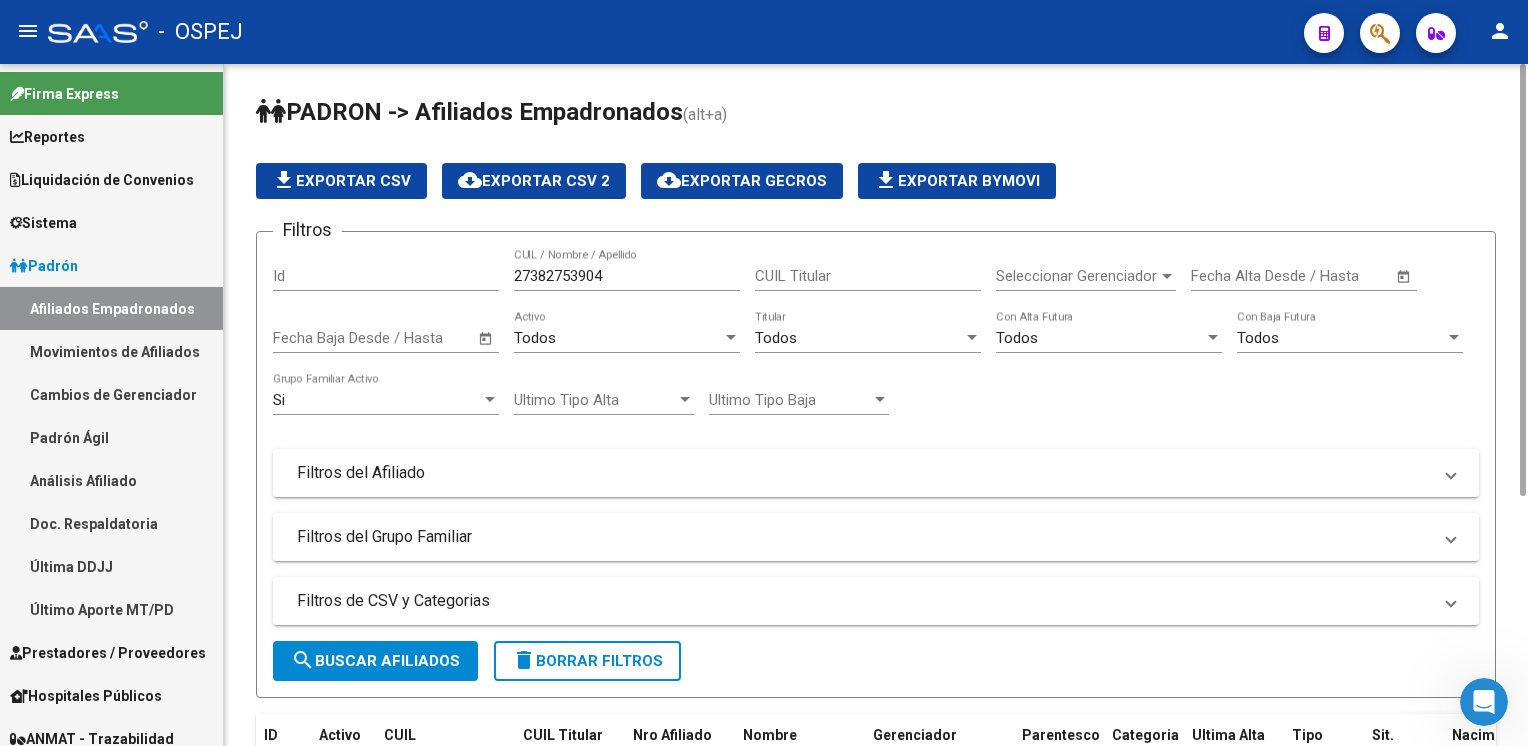 click on "Si" at bounding box center [386, 400] 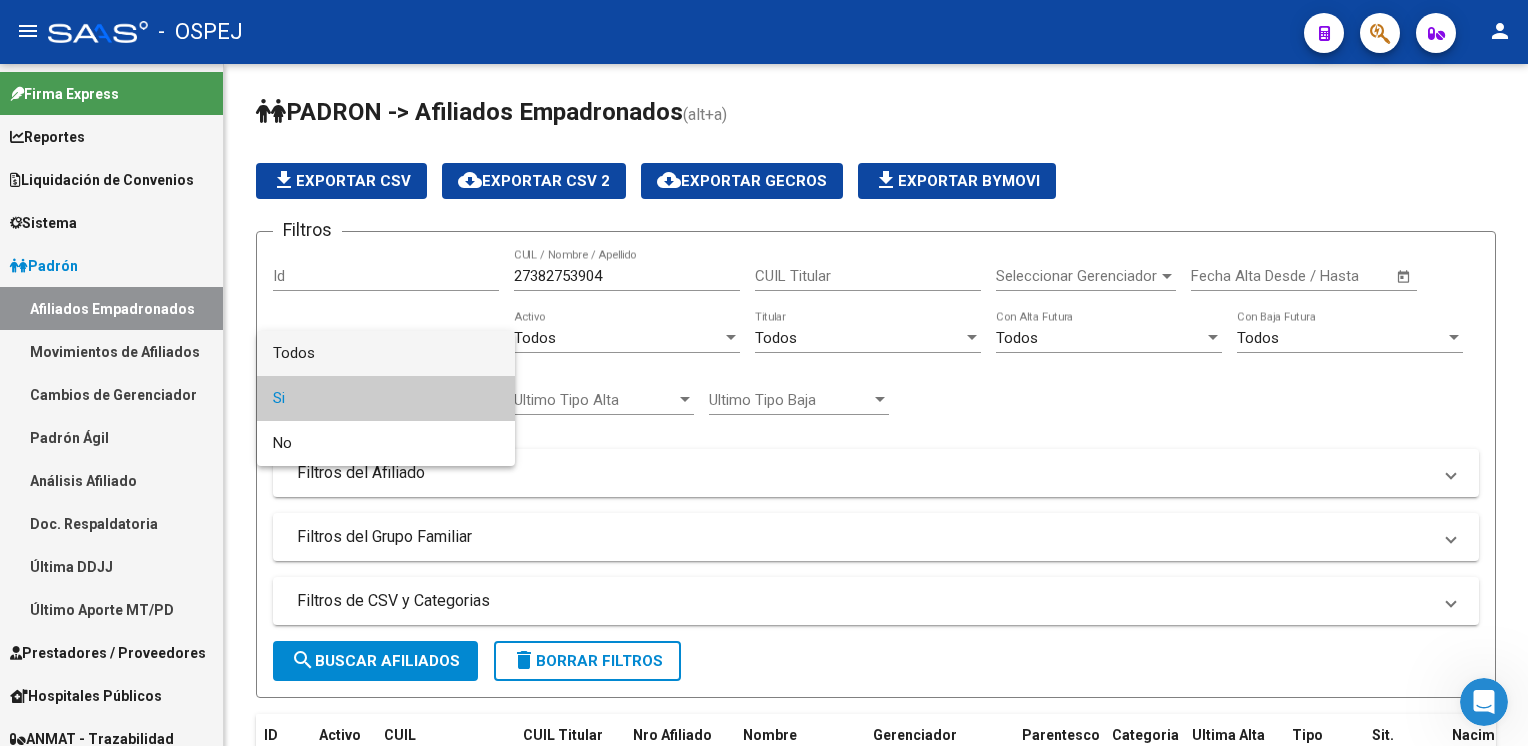 click on "Todos" at bounding box center (386, 353) 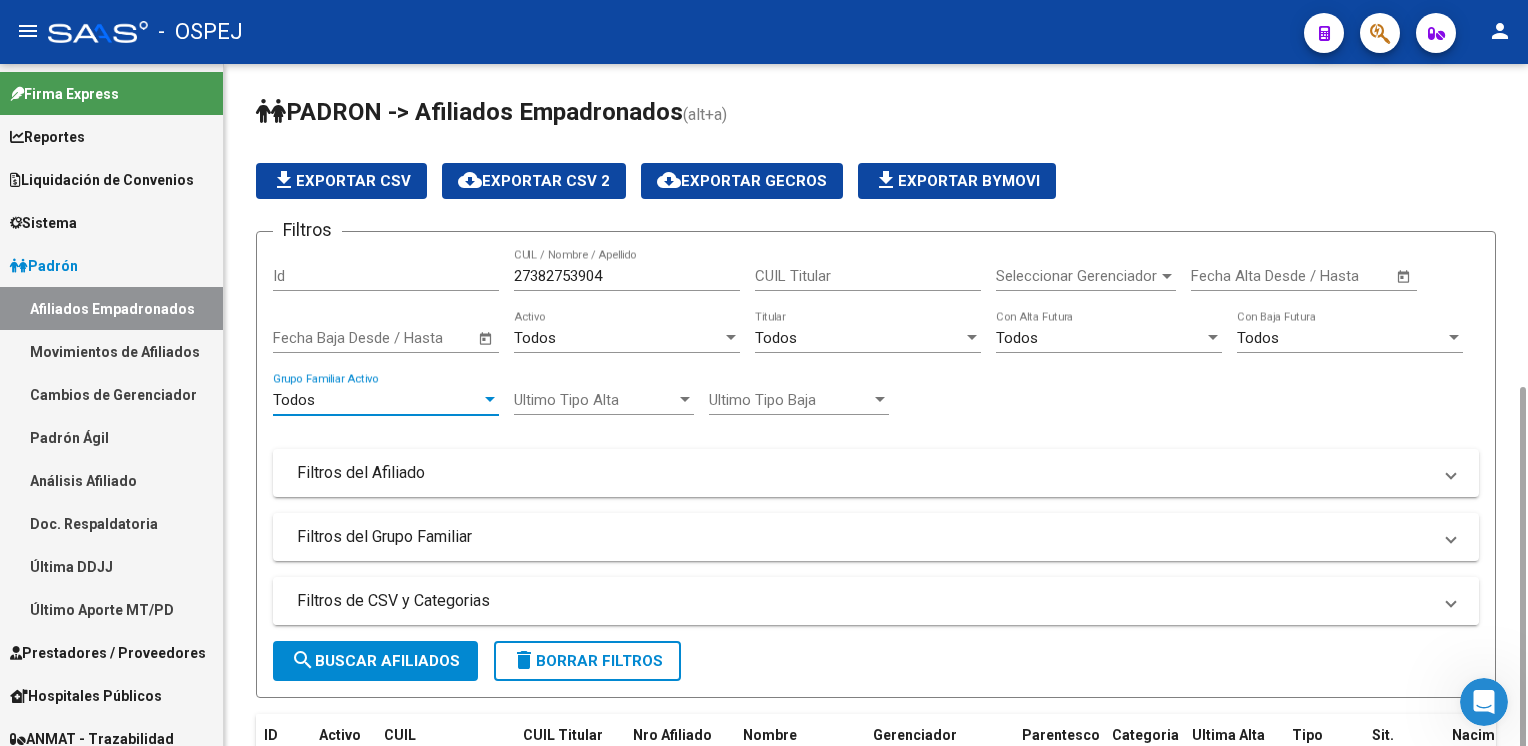scroll, scrollTop: 180, scrollLeft: 0, axis: vertical 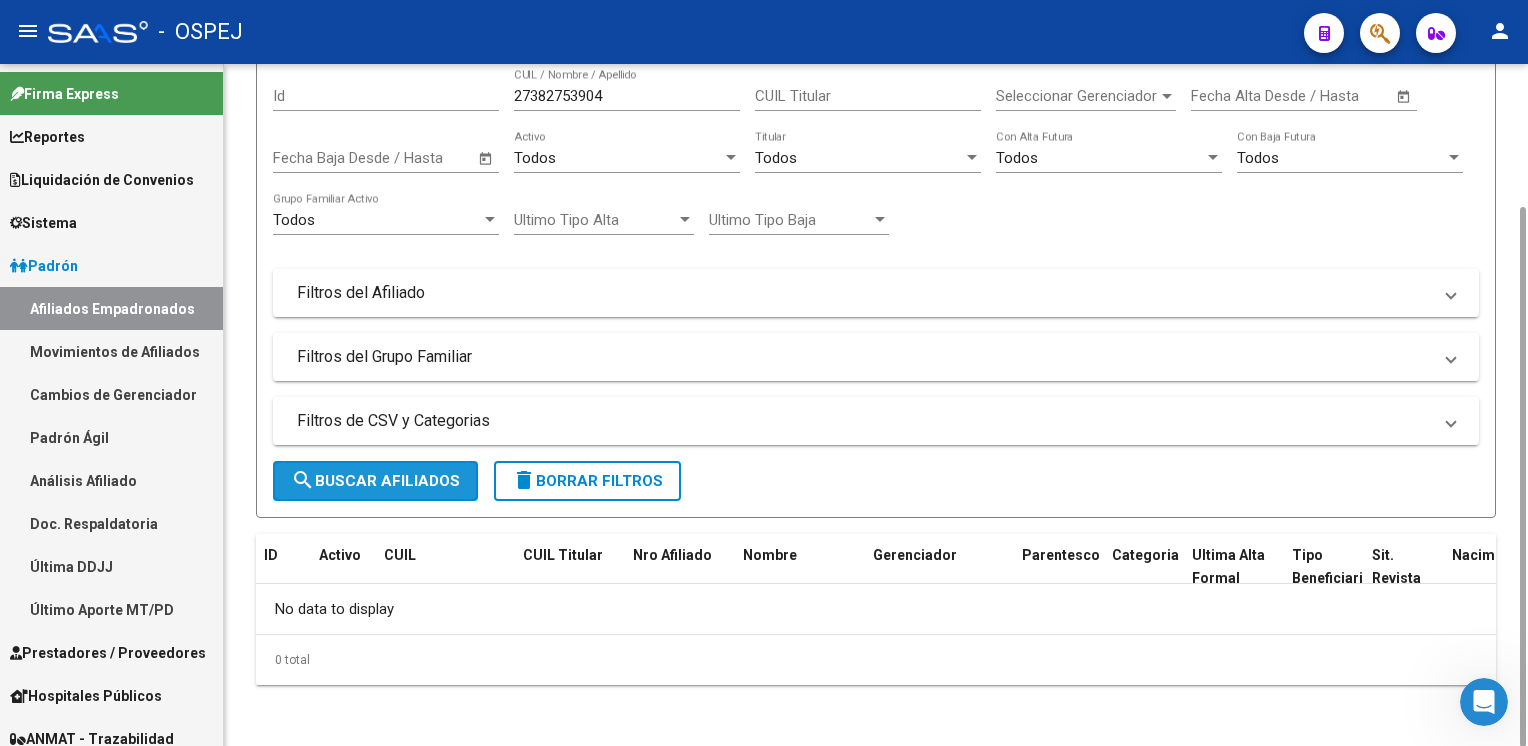 click on "search  Buscar Afiliados" 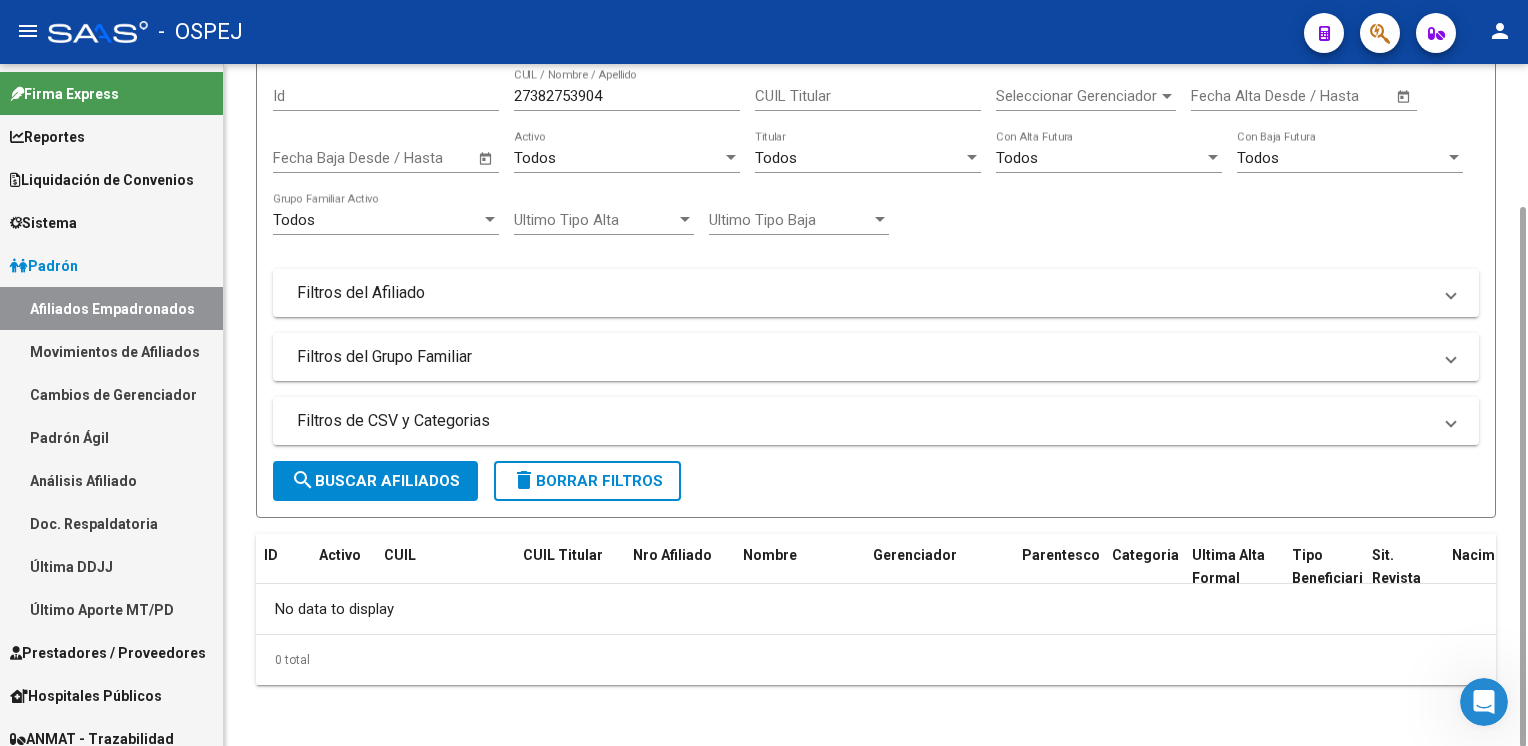 scroll, scrollTop: 0, scrollLeft: 0, axis: both 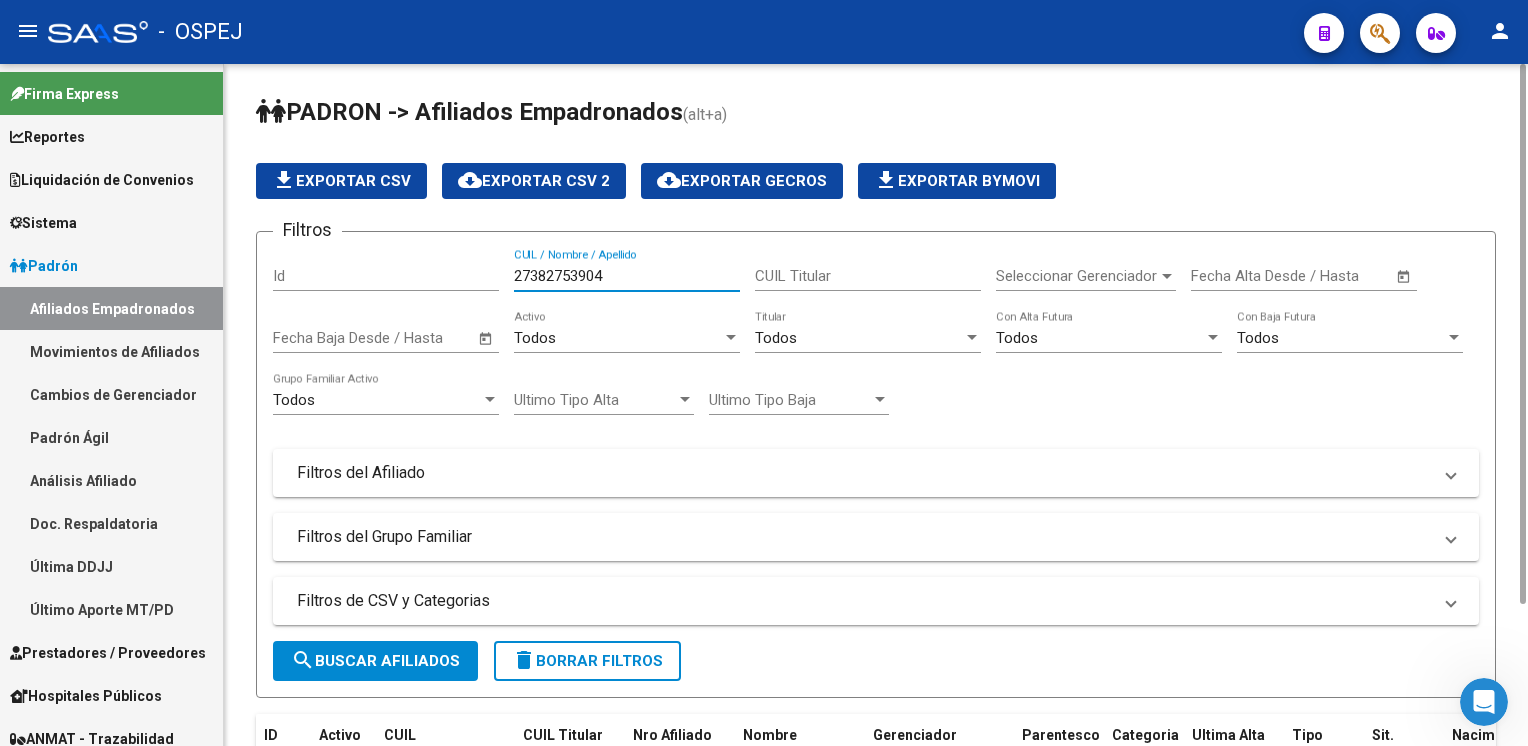 drag, startPoint x: 646, startPoint y: 271, endPoint x: 388, endPoint y: 280, distance: 258.15692 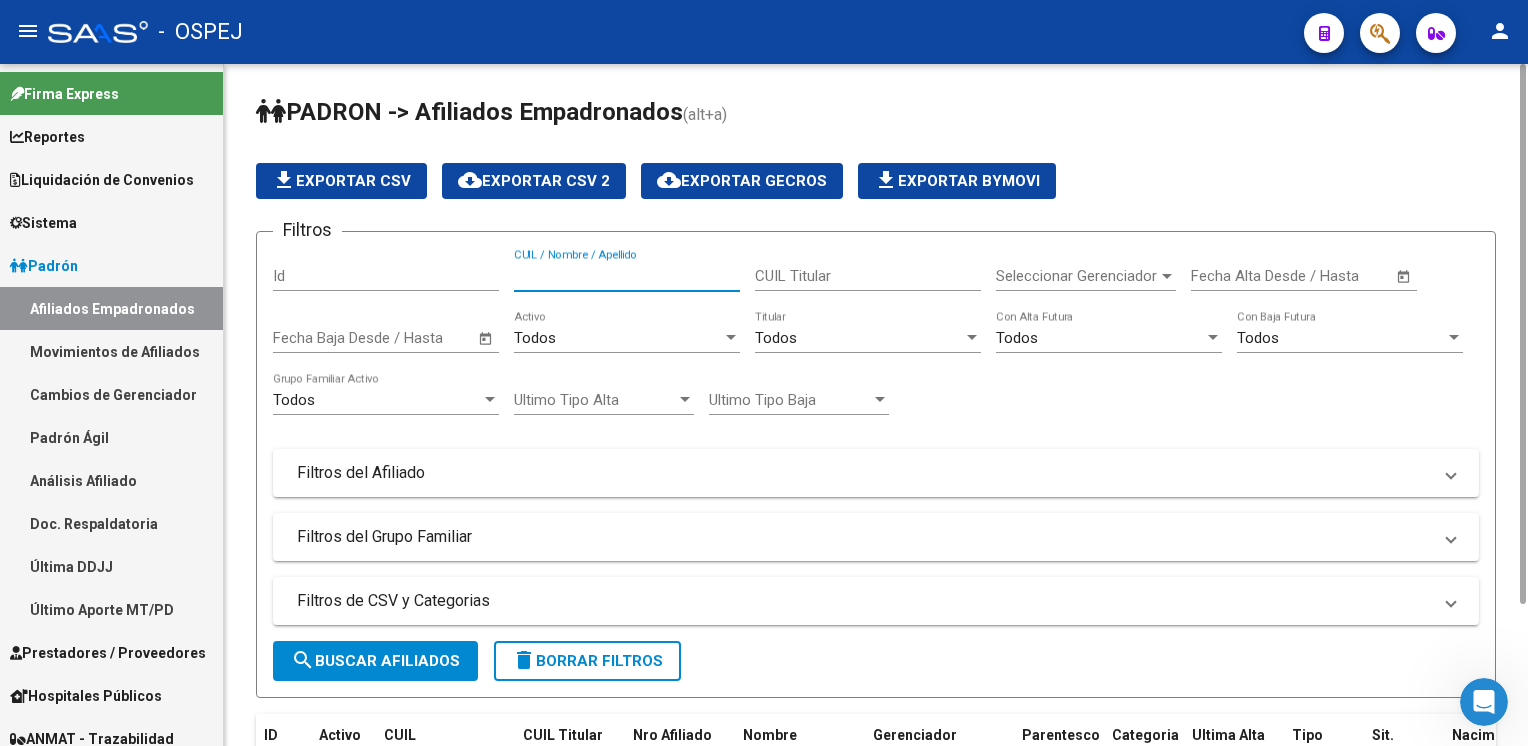type 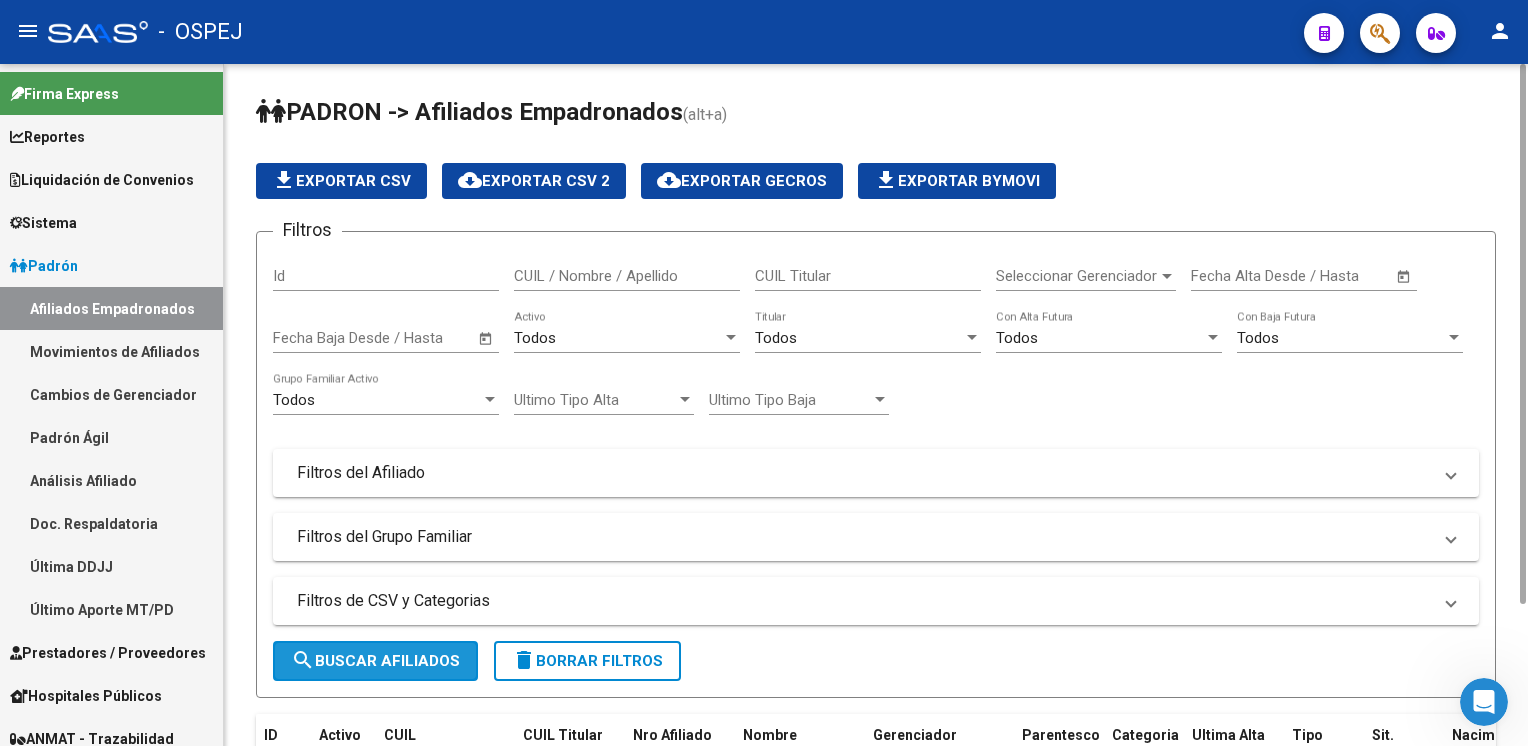 click on "search  Buscar Afiliados" 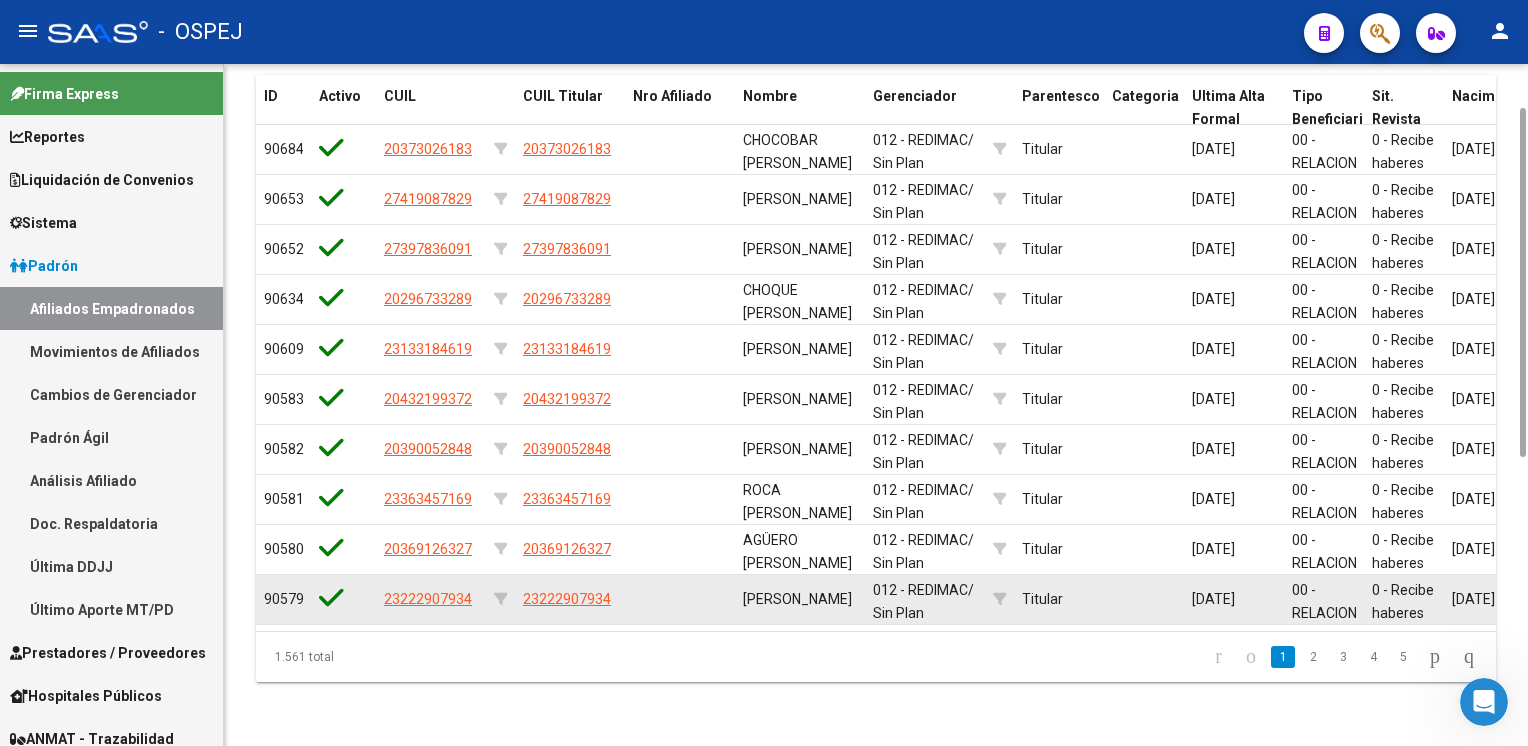 scroll, scrollTop: 252, scrollLeft: 0, axis: vertical 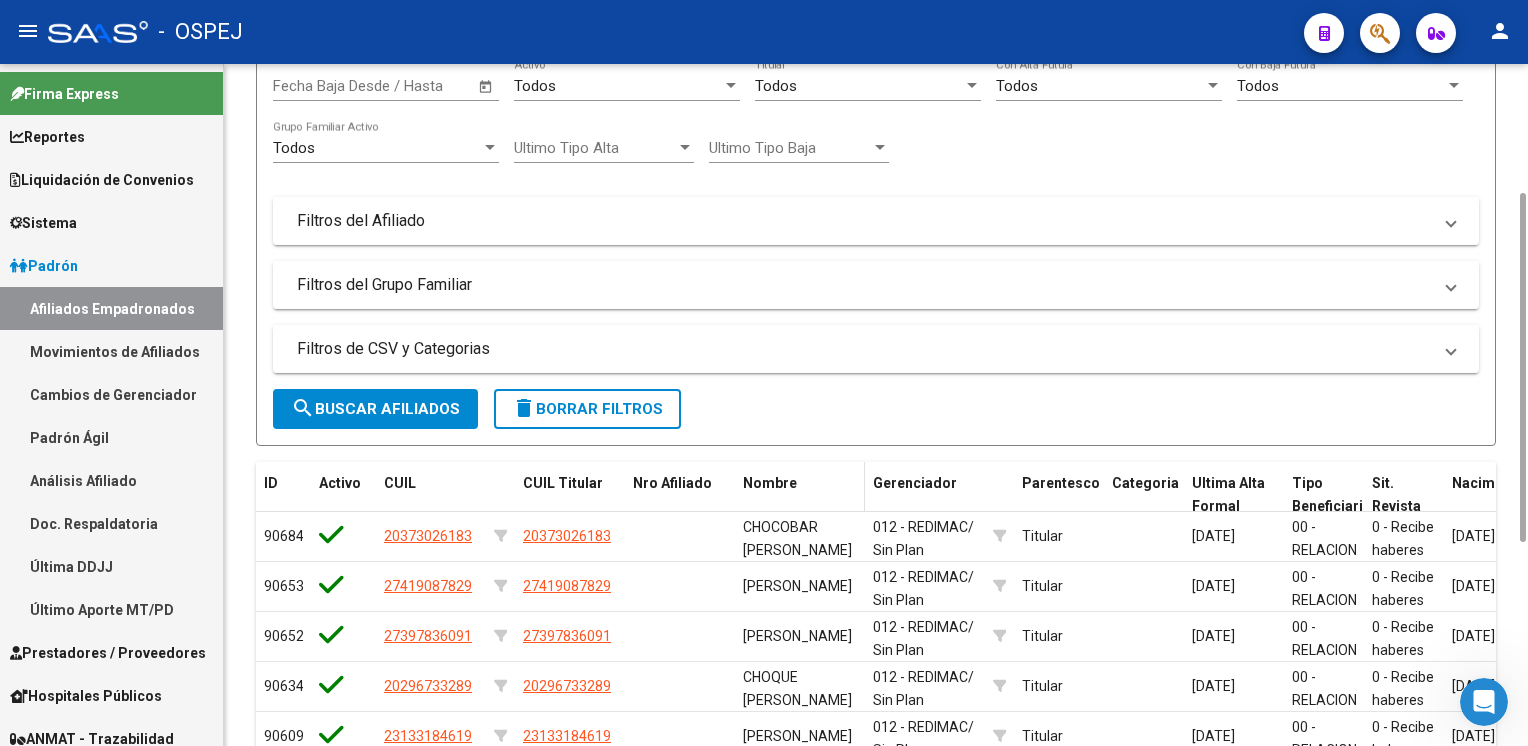click on "Nombre" 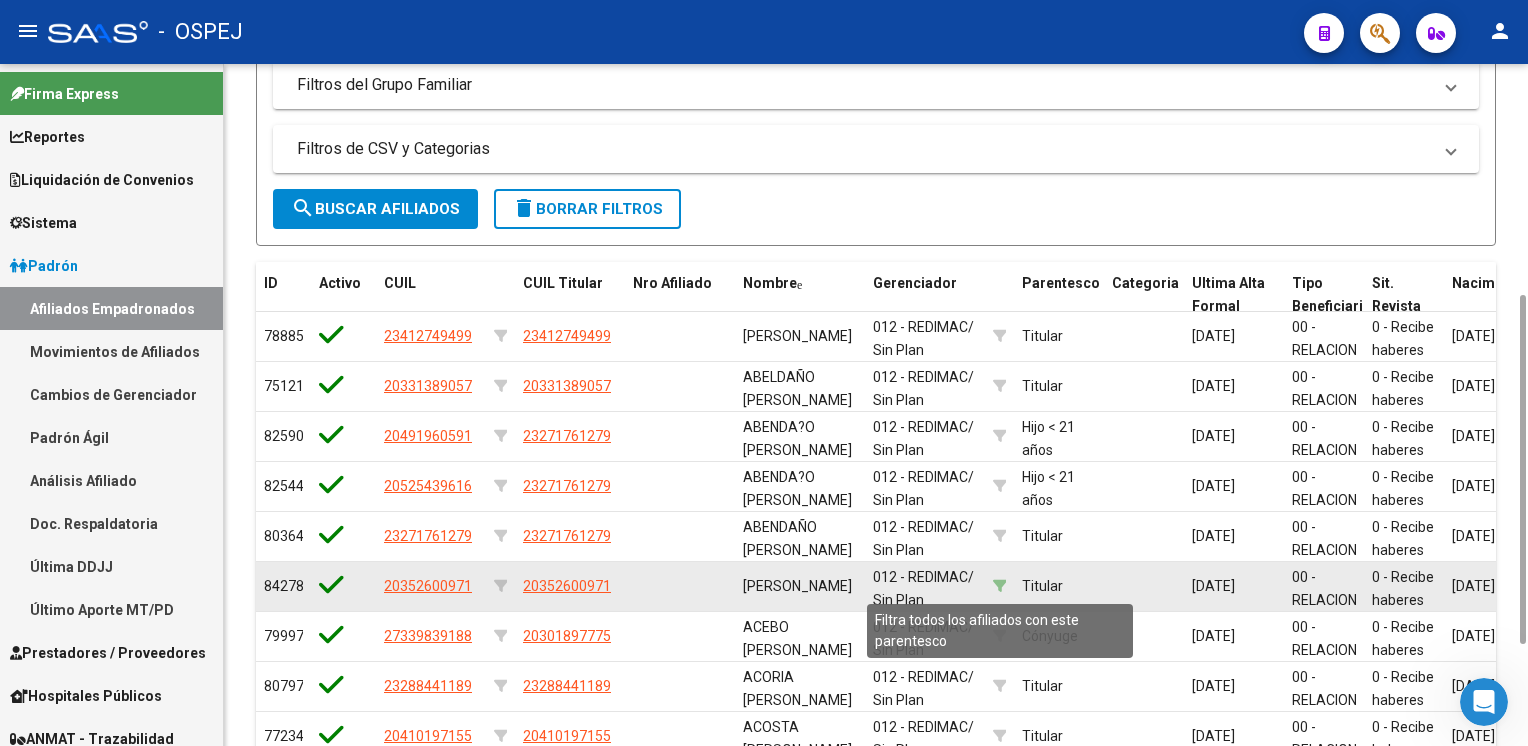 scroll, scrollTop: 52, scrollLeft: 0, axis: vertical 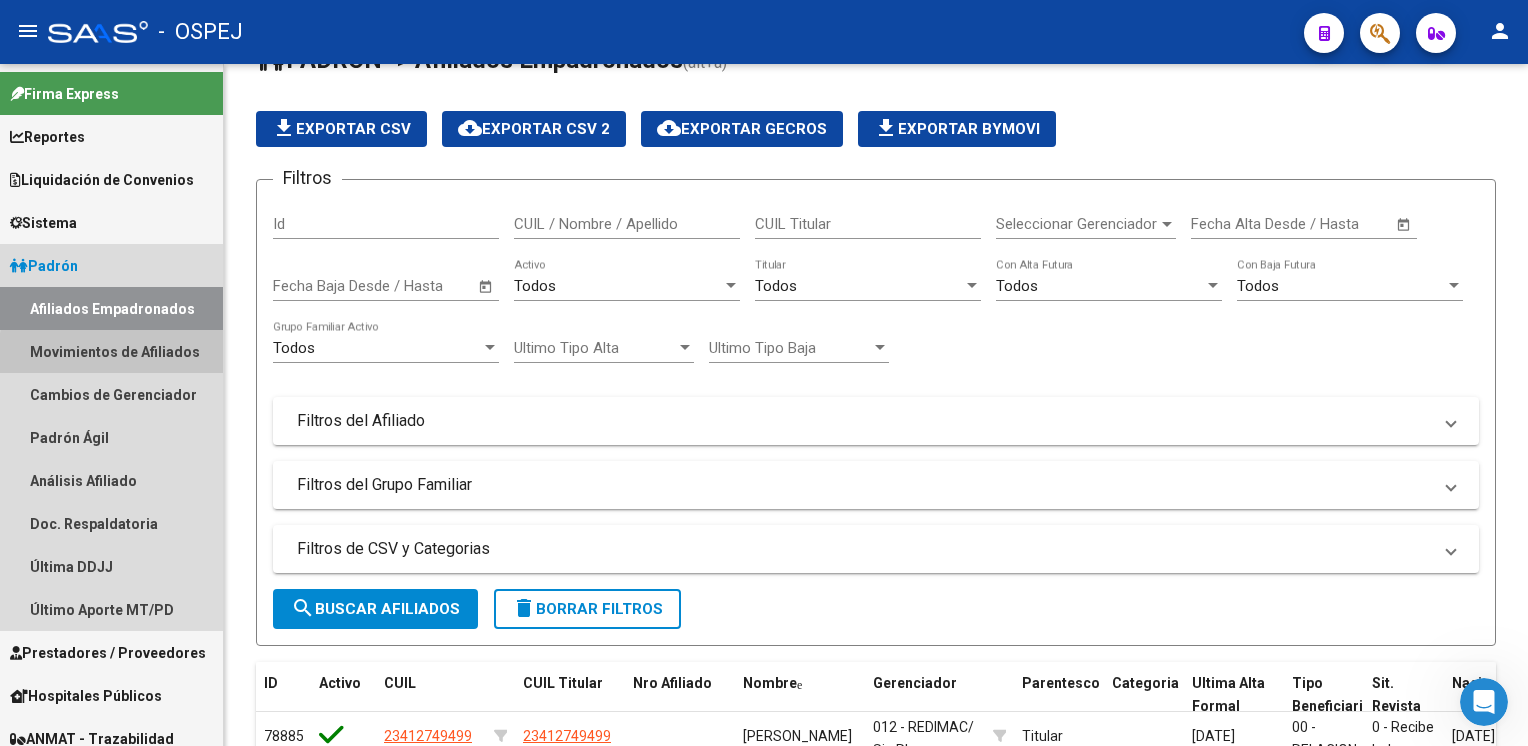 click on "Movimientos de Afiliados" at bounding box center [111, 351] 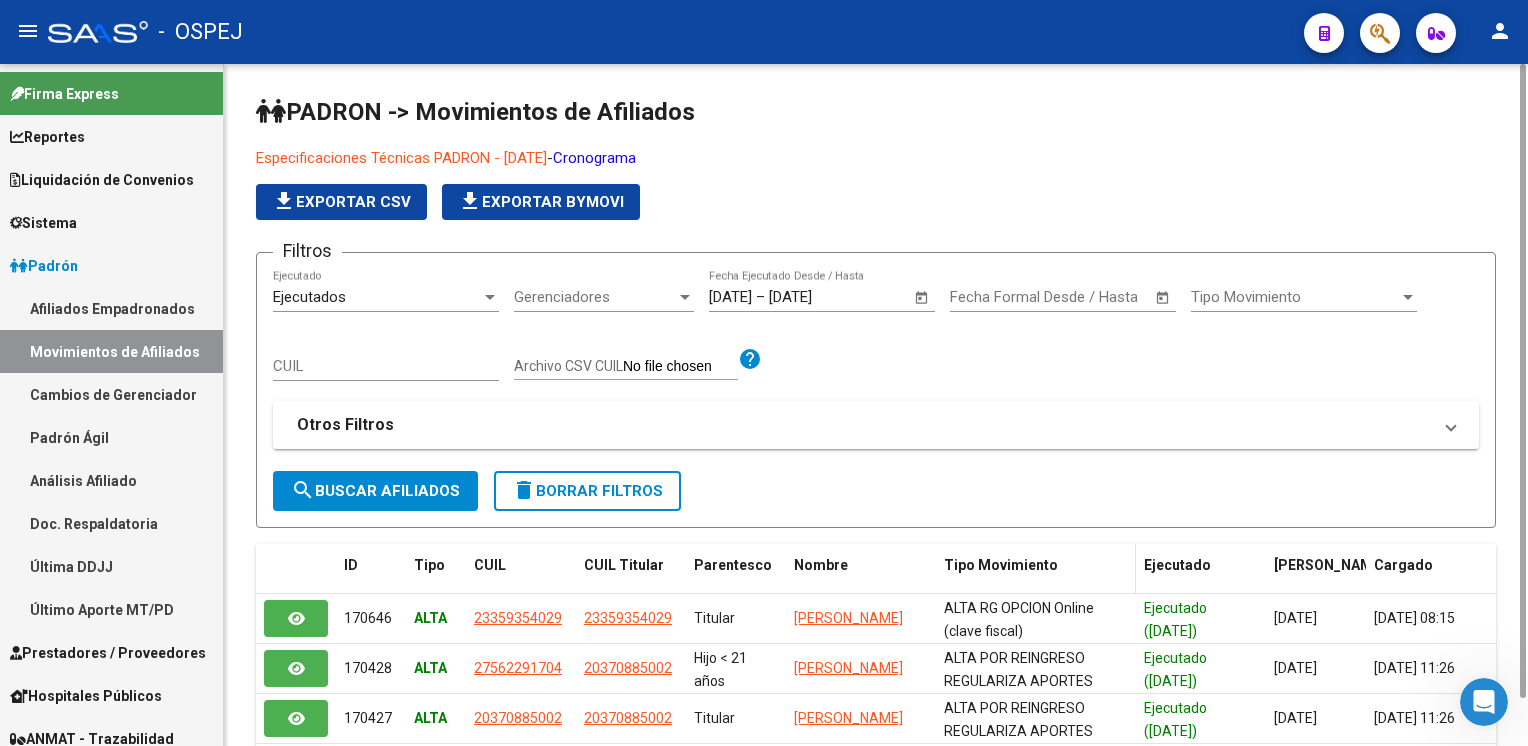 scroll, scrollTop: 332, scrollLeft: 0, axis: vertical 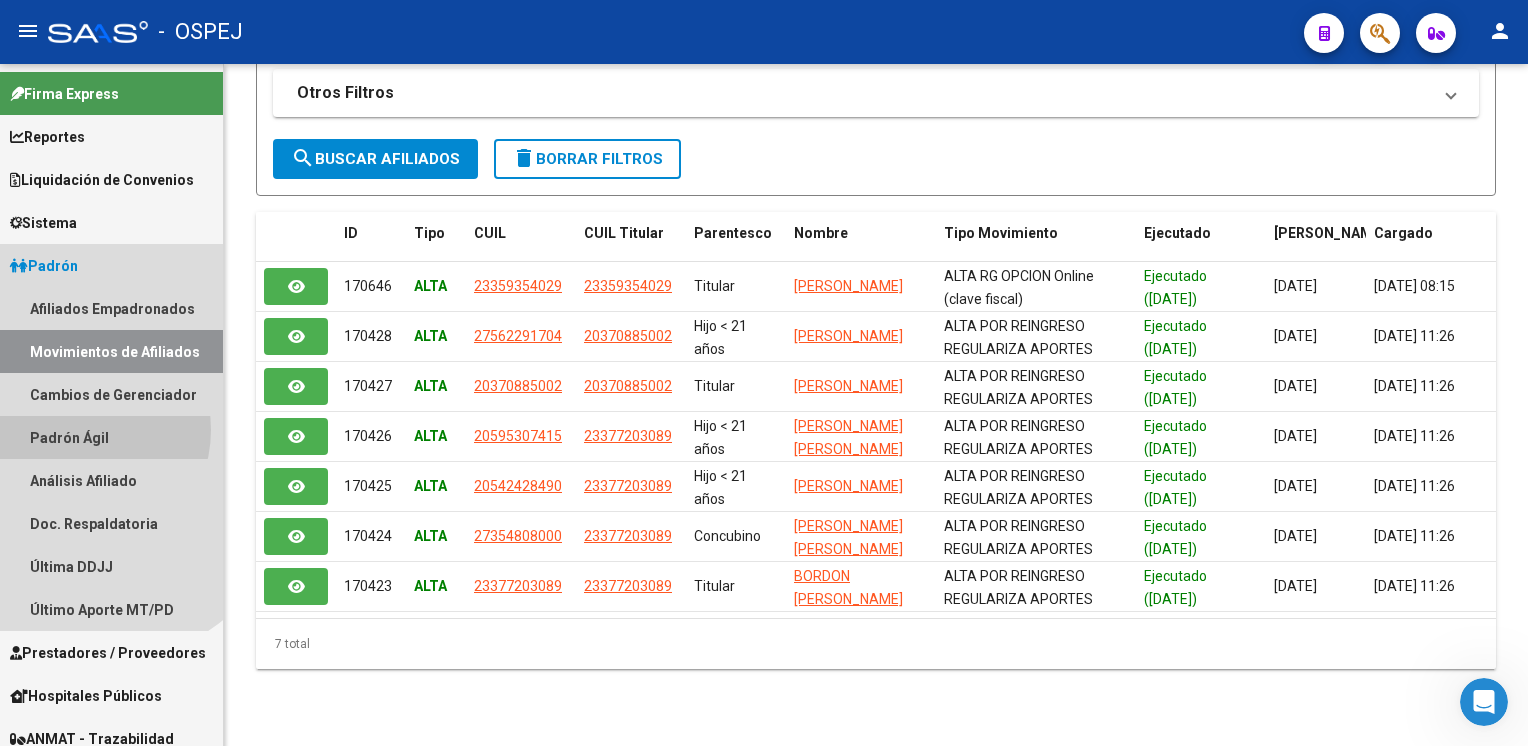 click on "Padrón Ágil" at bounding box center (111, 437) 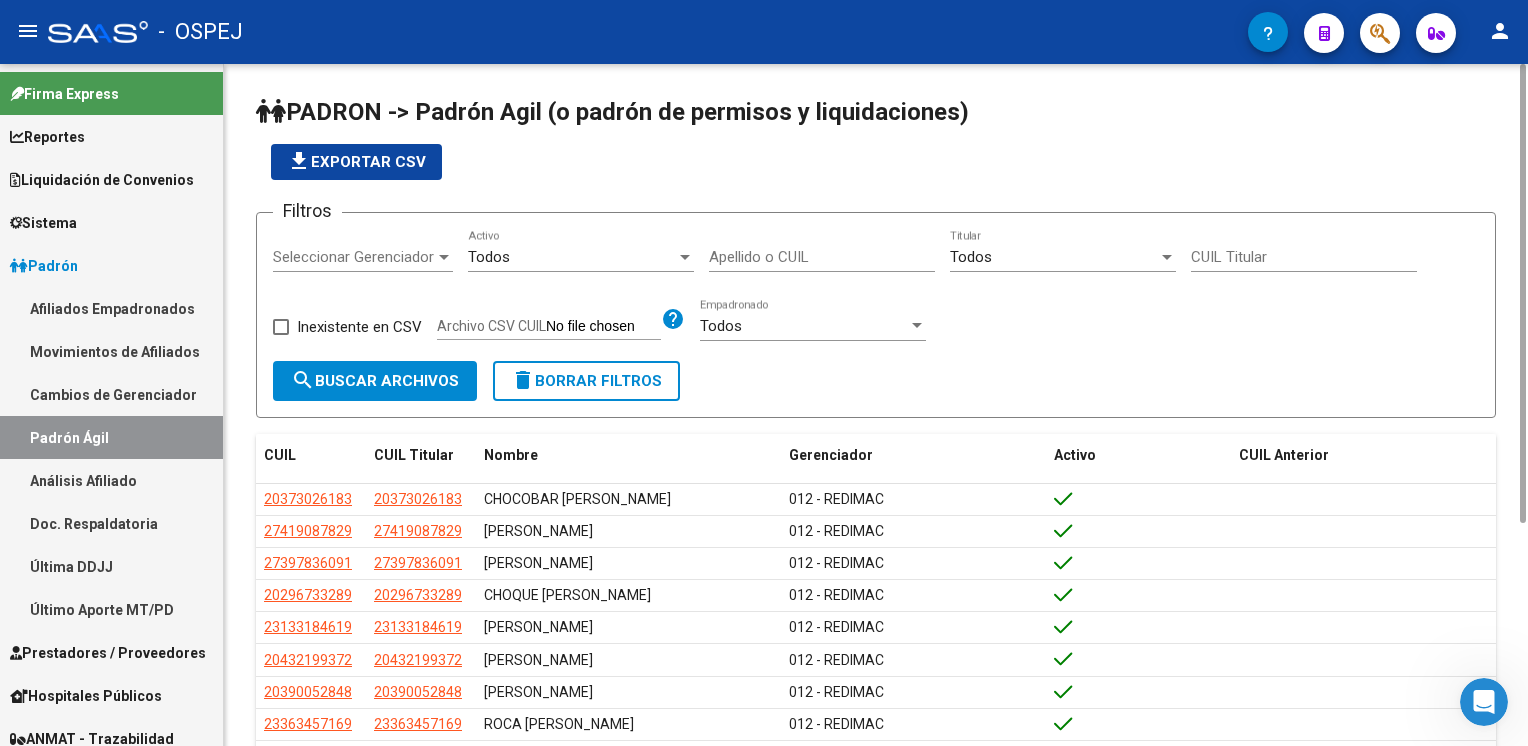 click on "Apellido o CUIL" at bounding box center [822, 257] 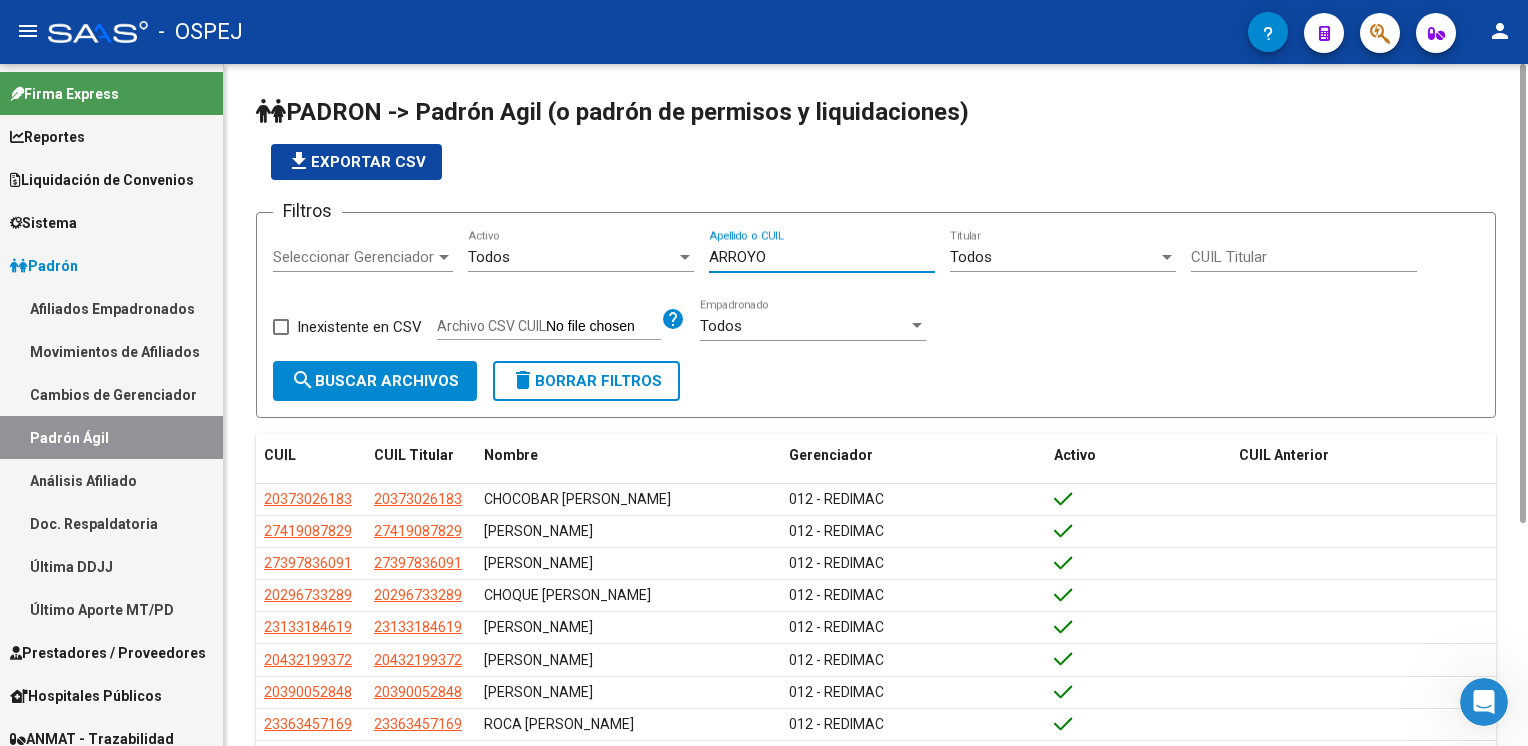 type on "ARROYO" 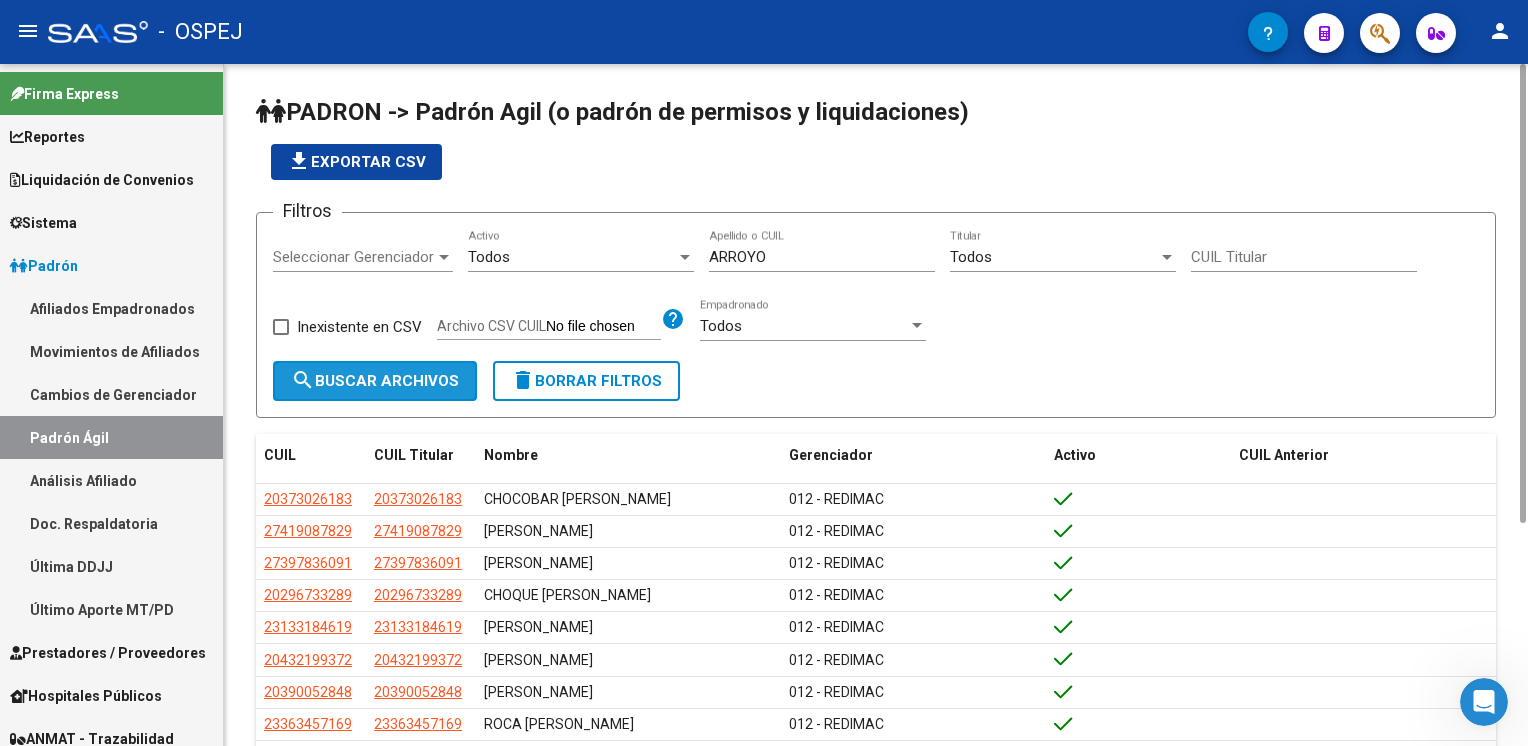 click on "search  Buscar Archivos" 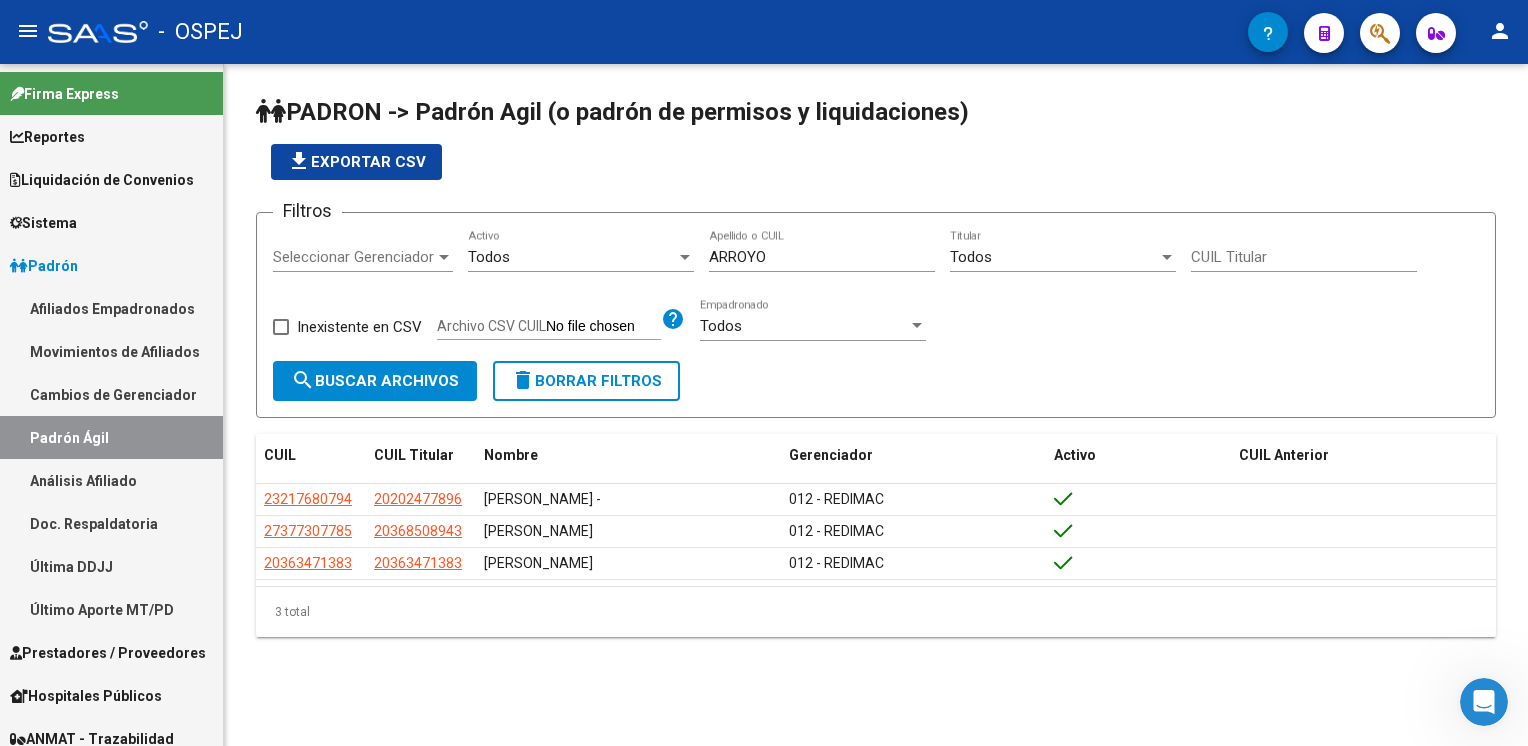 click on "Reportes" at bounding box center (111, 136) 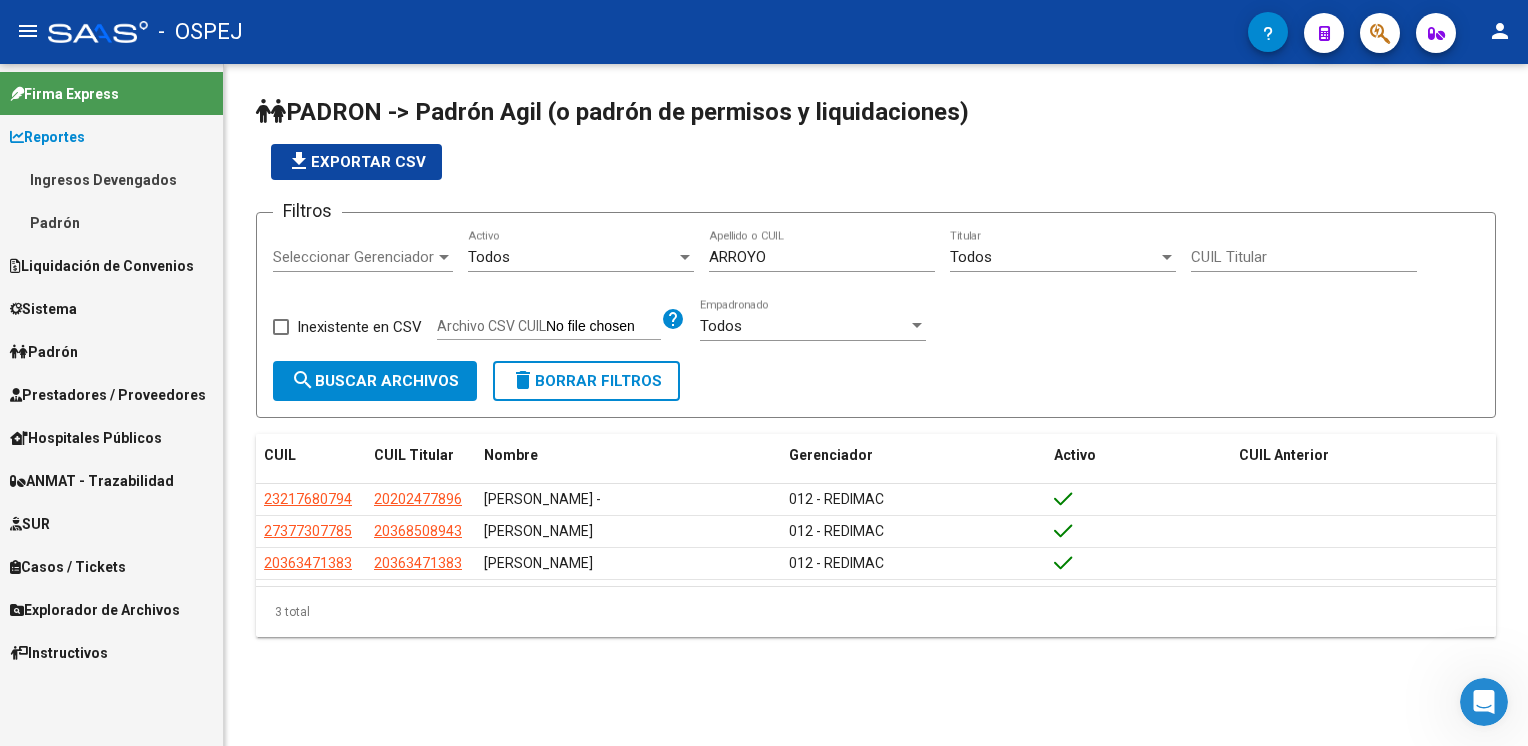 click on "Padrón" at bounding box center [111, 222] 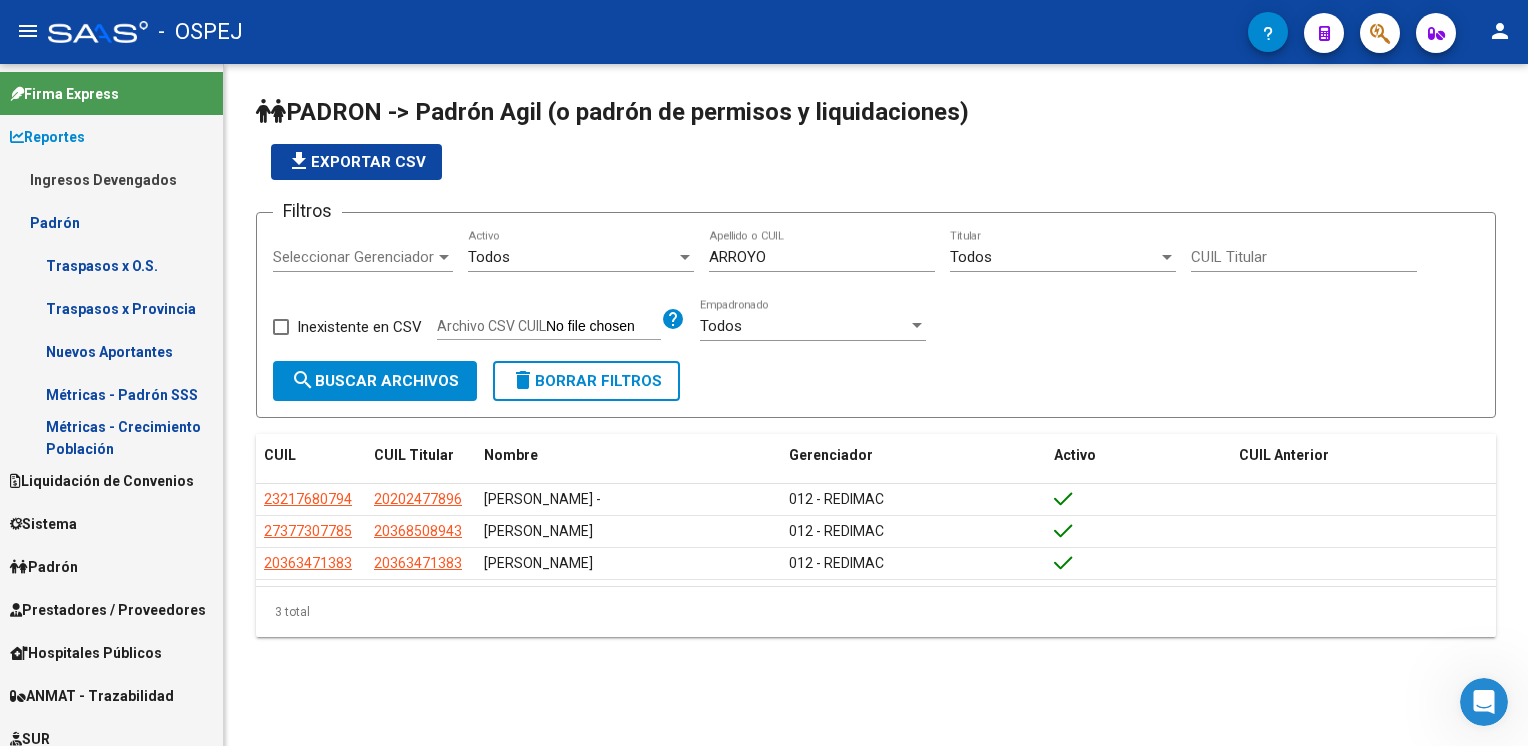 click on "Padrón" at bounding box center (111, 222) 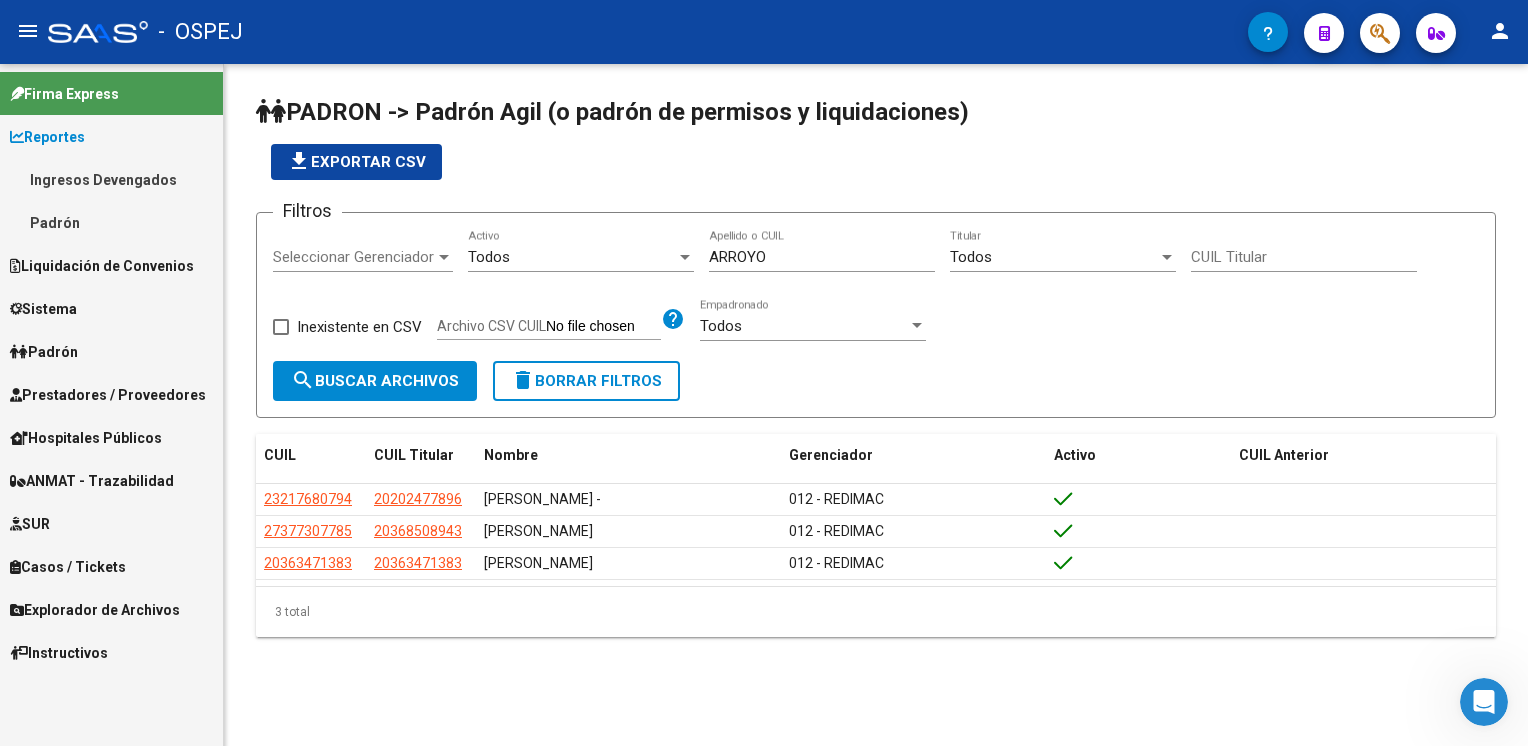click on "Sistema" at bounding box center (111, 308) 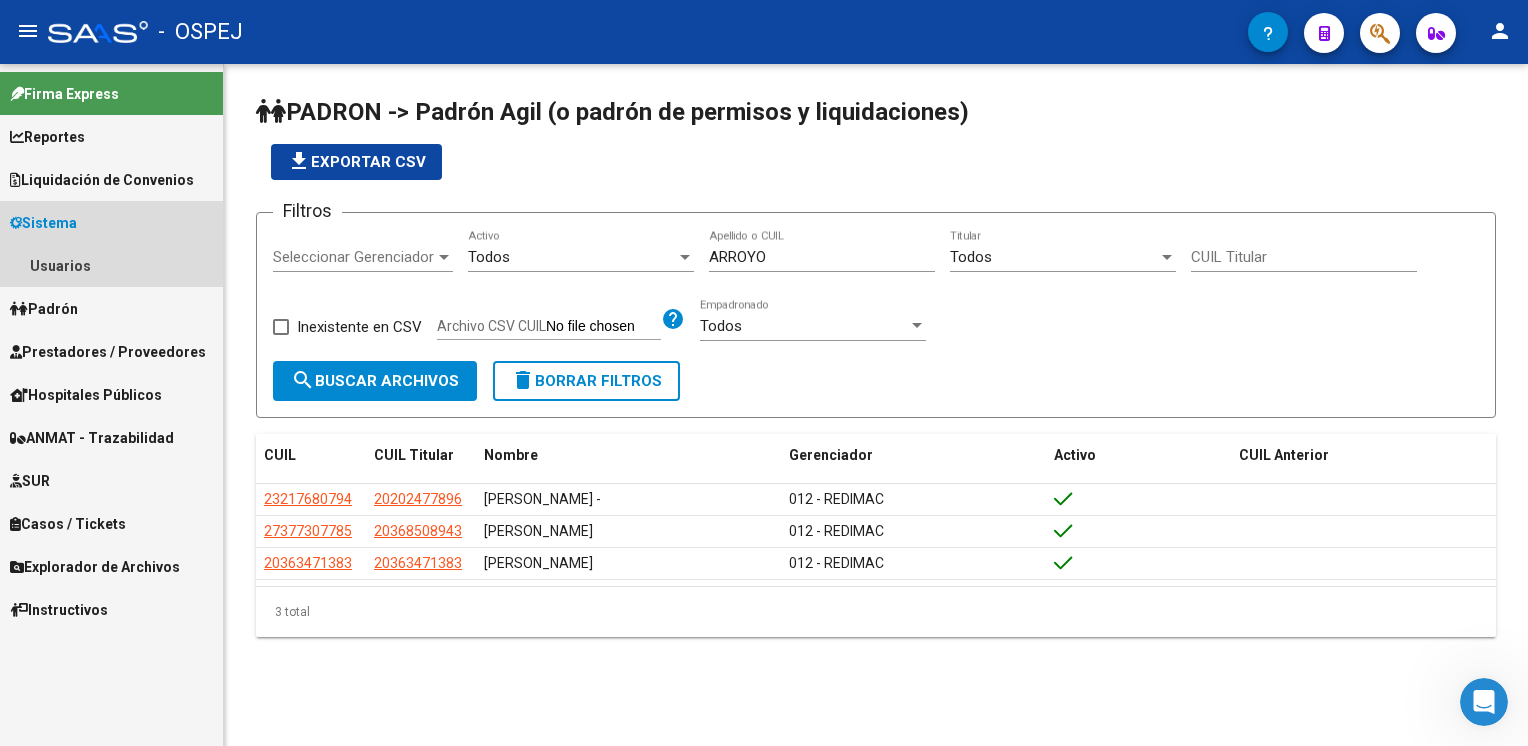 click on "Sistema" at bounding box center (111, 222) 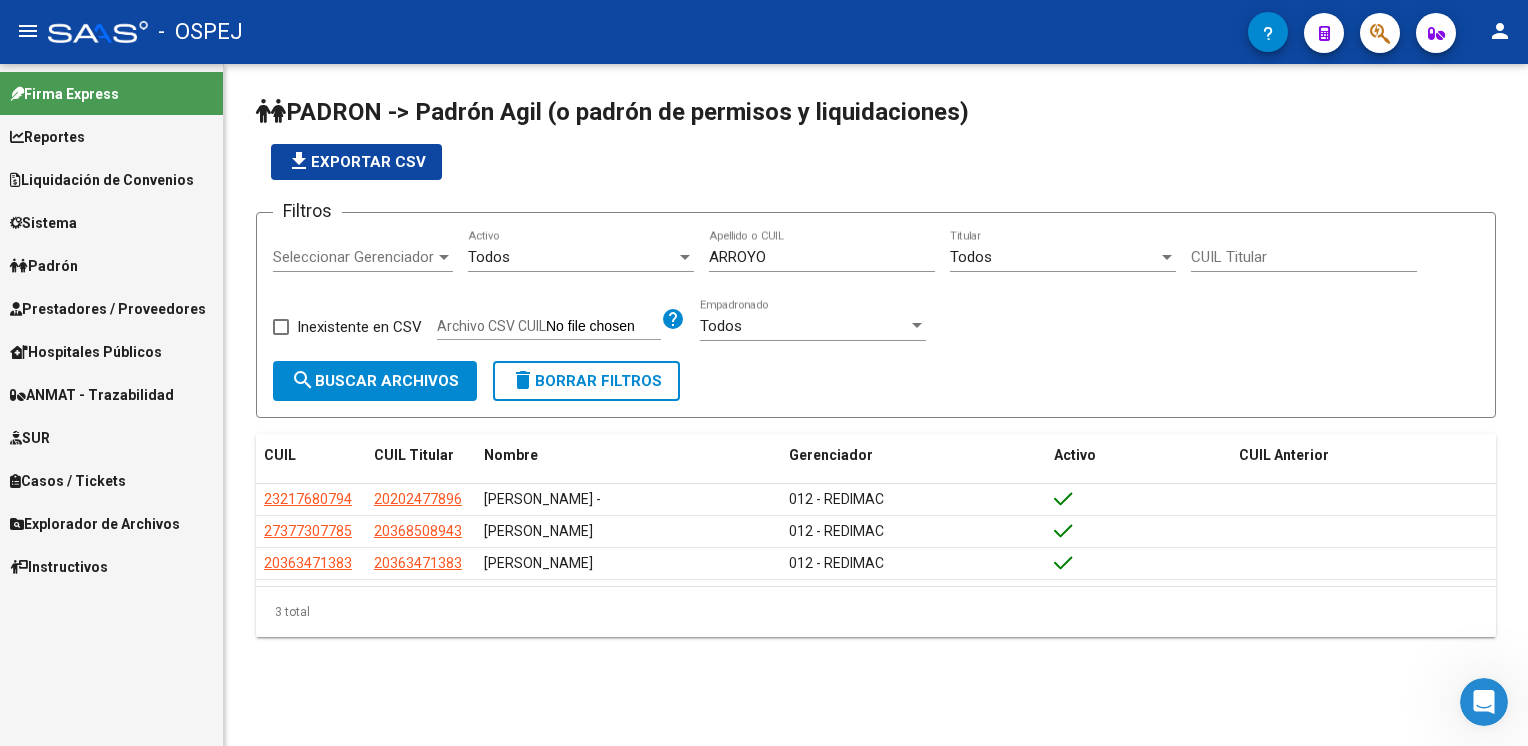 click on "Liquidación de Convenios" at bounding box center (102, 180) 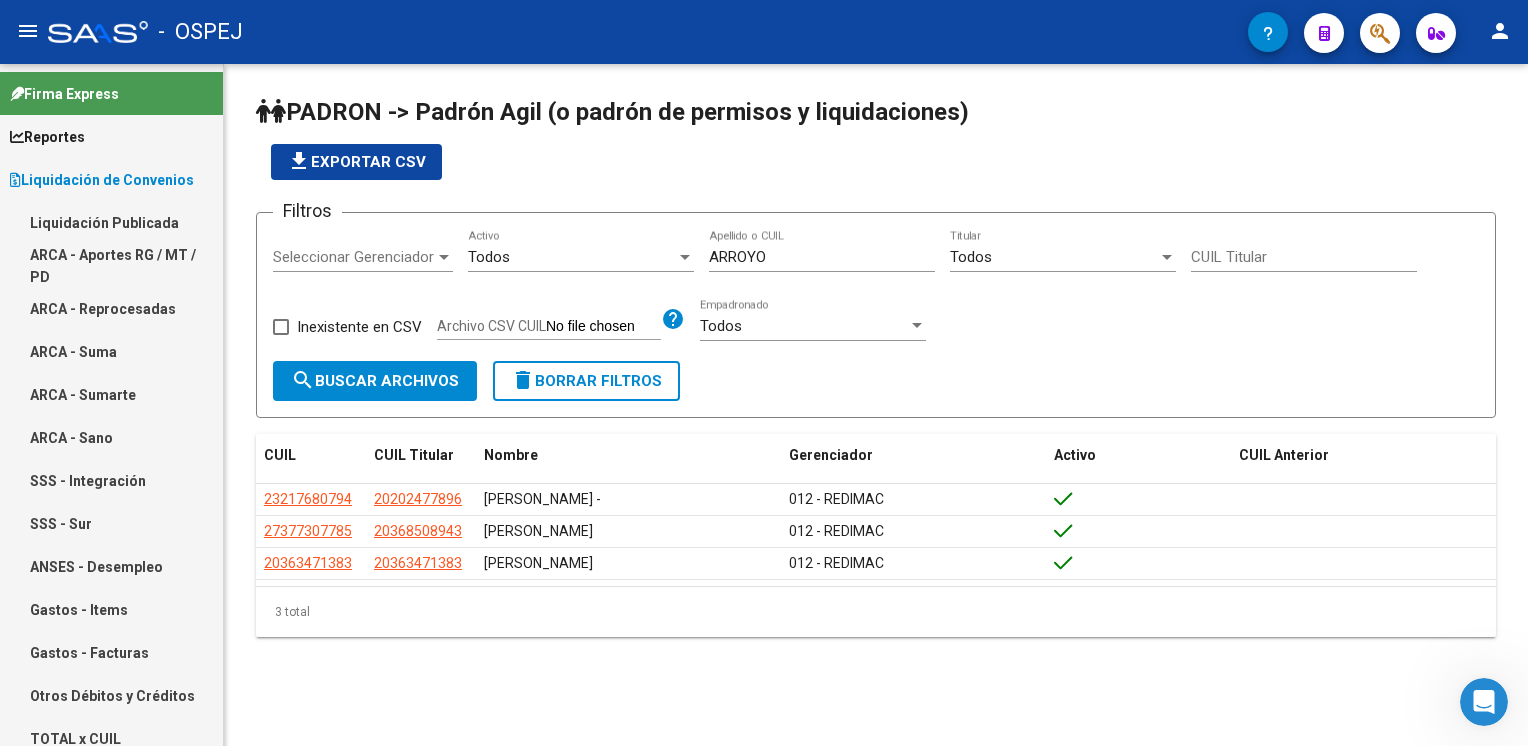 click on "Liquidación de Convenios" at bounding box center [102, 180] 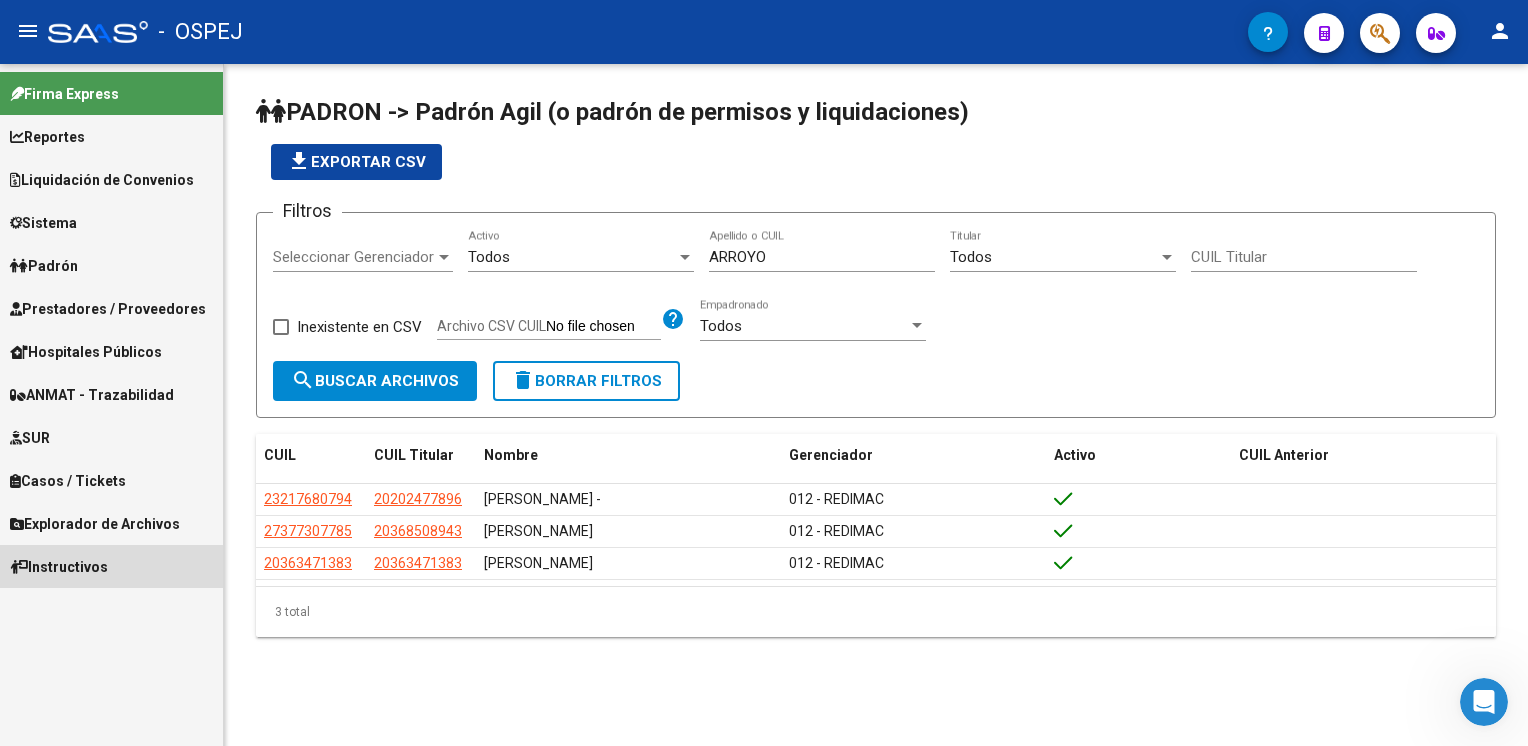 click on "Instructivos" at bounding box center (59, 567) 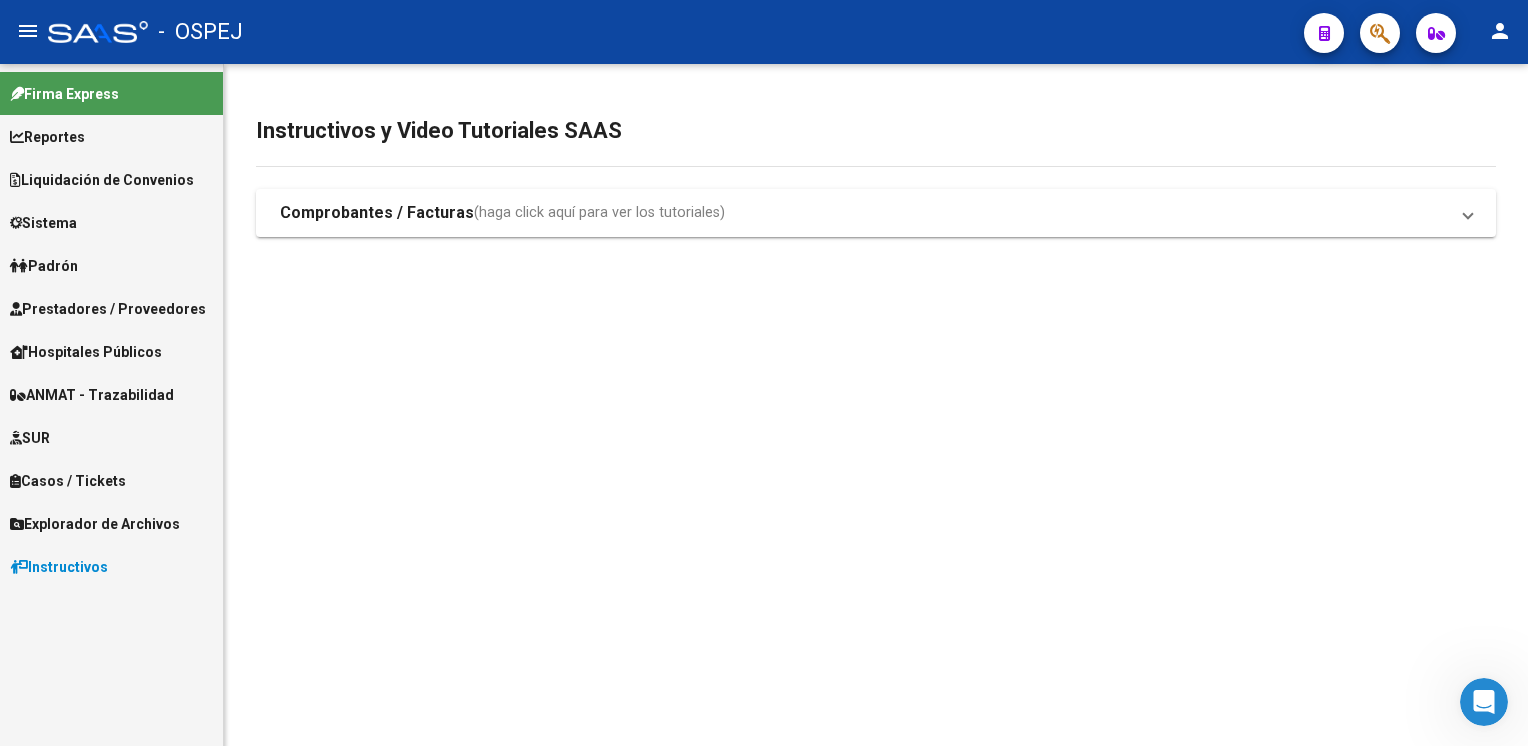 click on "Sistema" at bounding box center [43, 223] 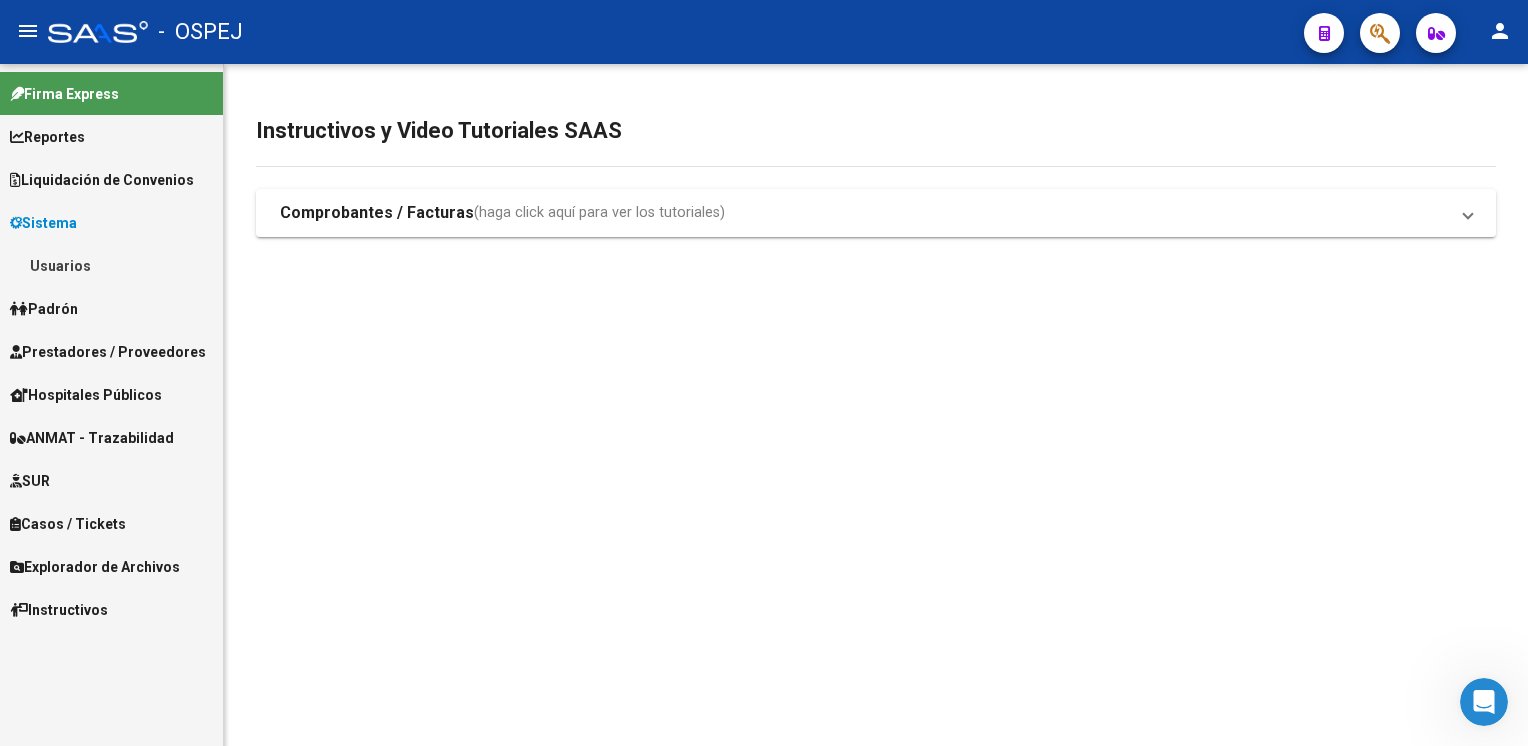 click on "Sistema" at bounding box center [43, 223] 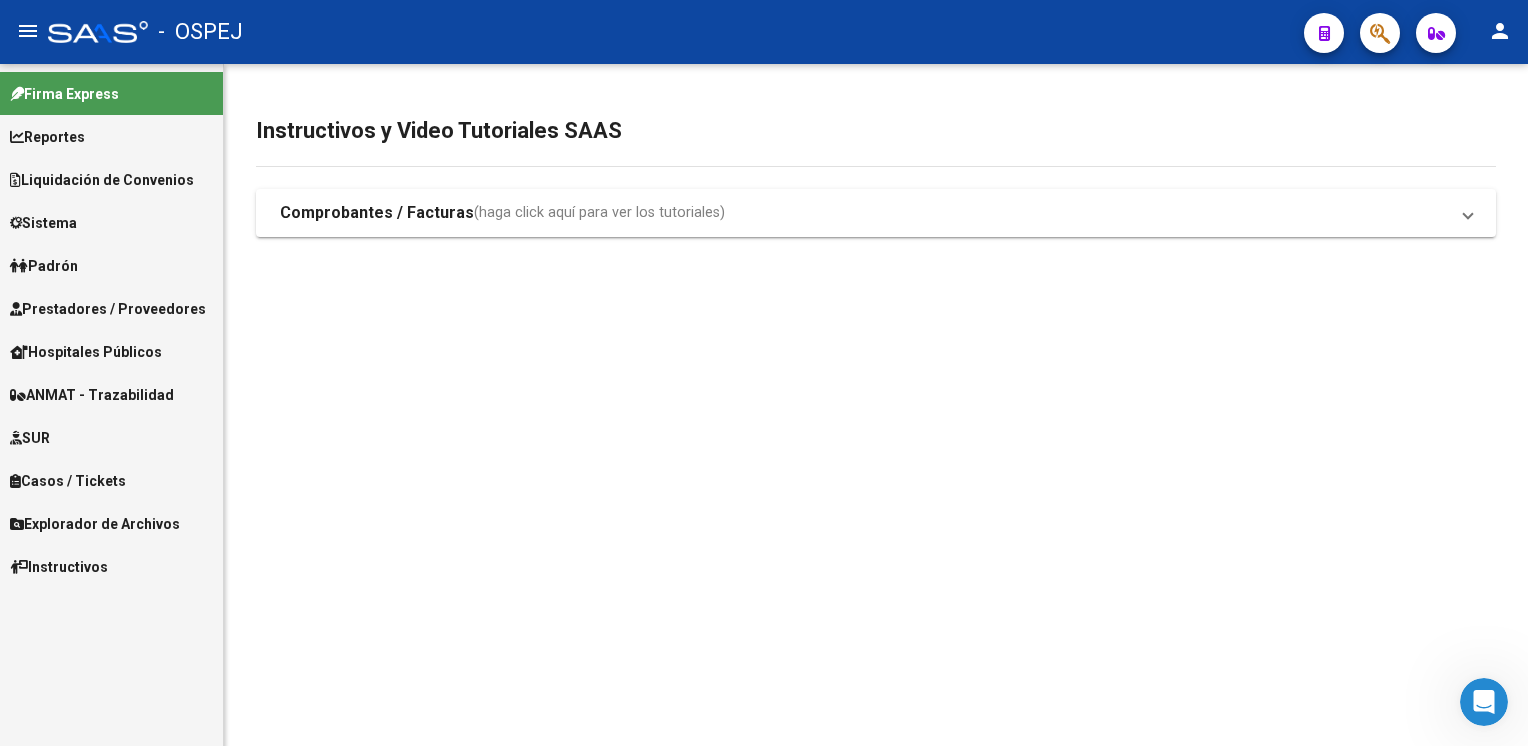 click on "Liquidación de Convenios" at bounding box center [102, 180] 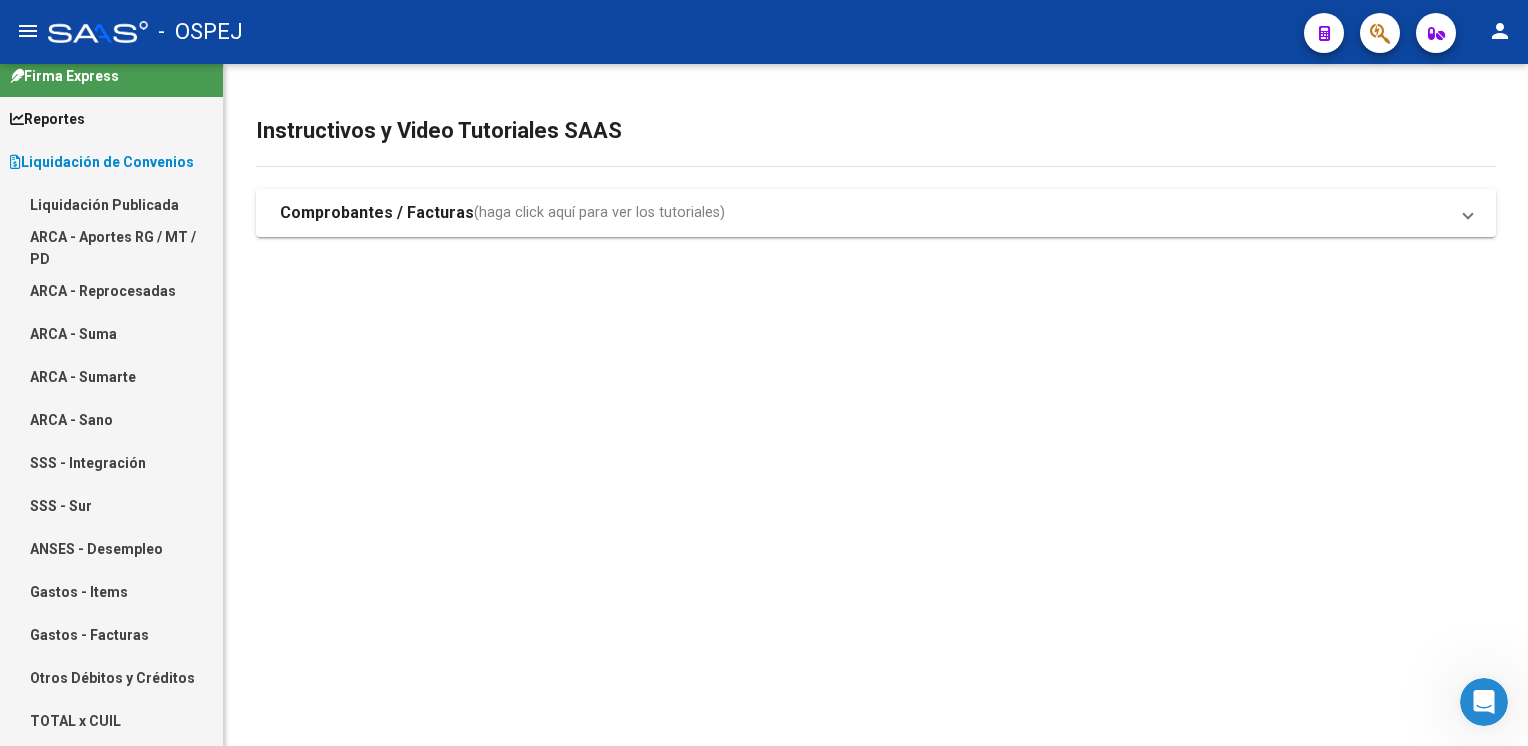 scroll, scrollTop: 0, scrollLeft: 0, axis: both 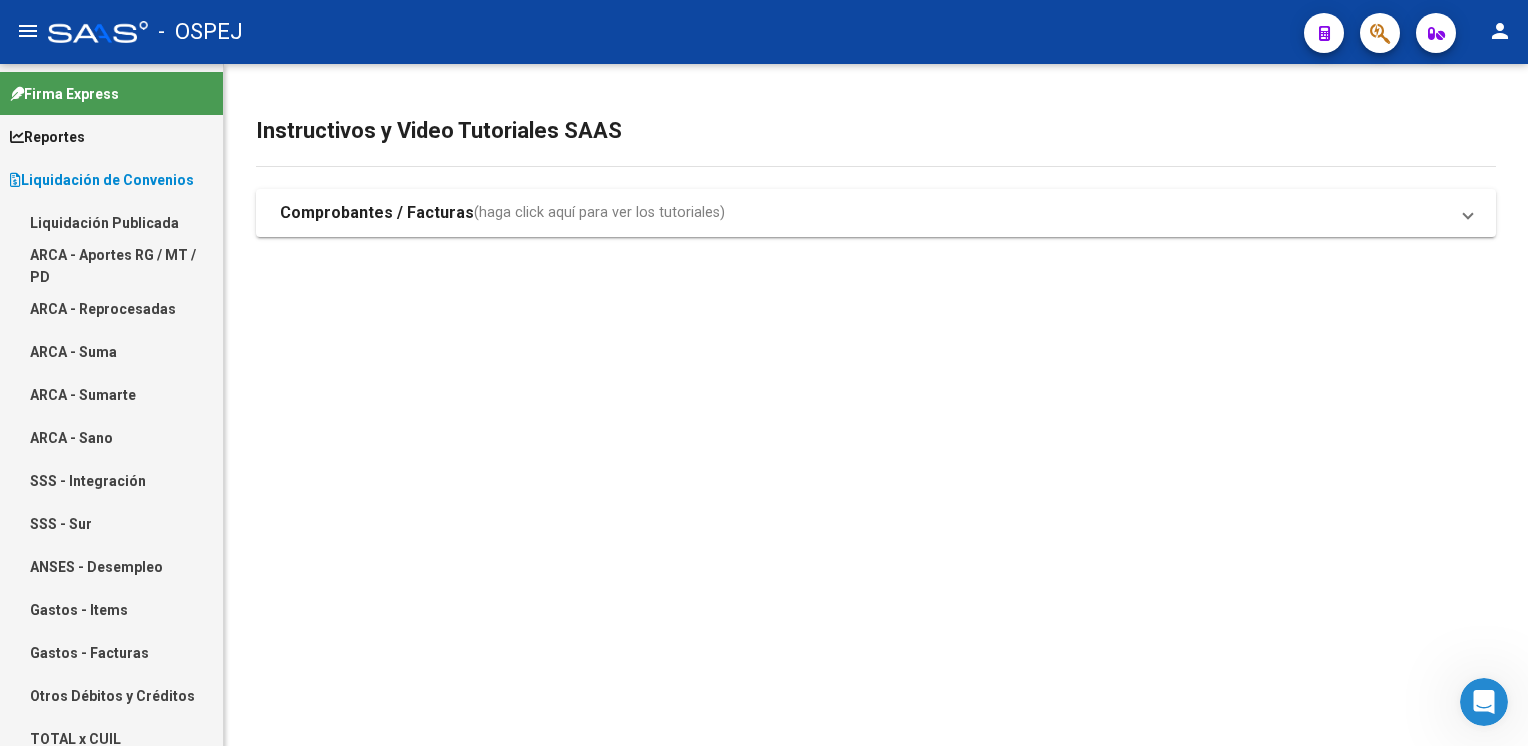 click on "Liquidación de Convenios" at bounding box center [102, 180] 